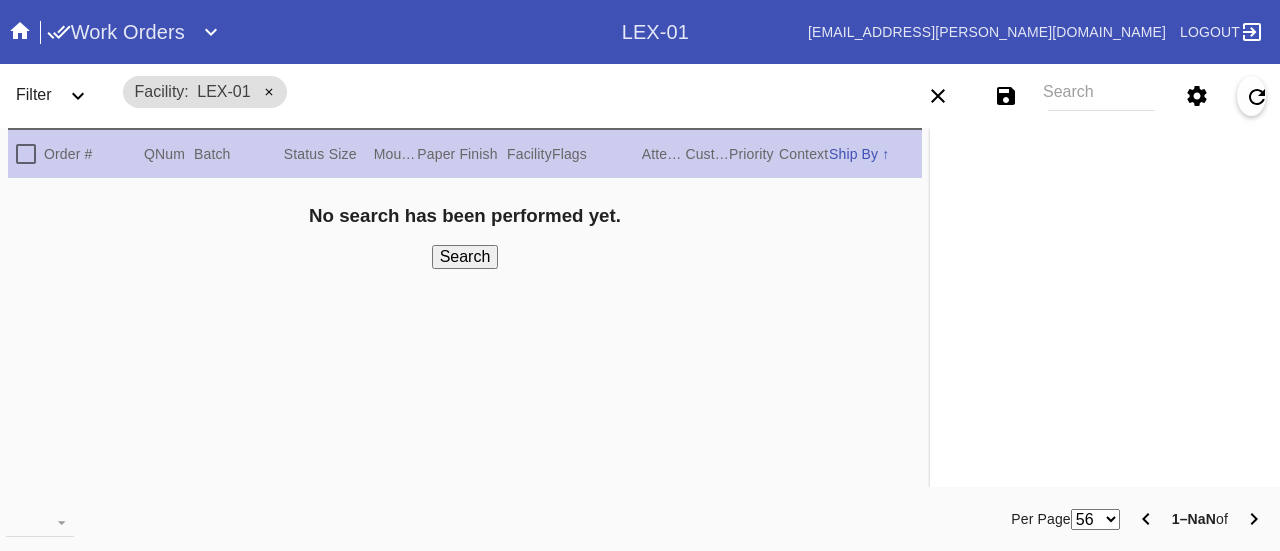 scroll, scrollTop: 0, scrollLeft: 0, axis: both 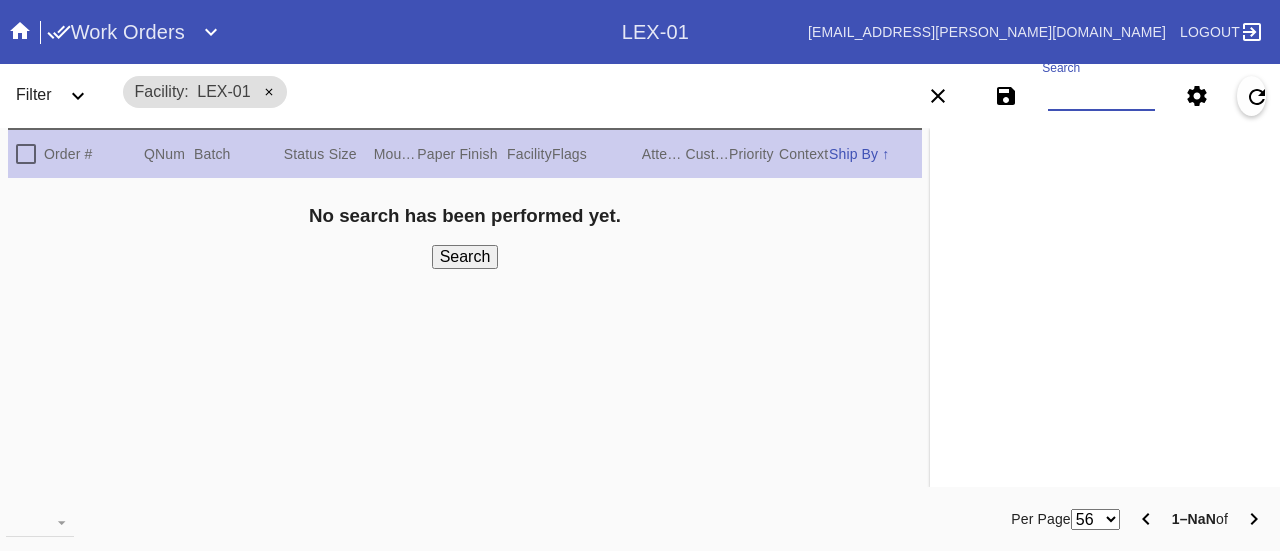 paste on "W020580987515093 W030225871449139 W044906344396337 W049798423810447 W065359791800909 W066135863005659 W069244454968598 W069244454968598 W100477599632138 W105290891467973 W108134231931868 W109476863342020 W111645389240463 W112627538931929 W112627538931929 W113137353965968 W113784796673817 W118277078878593 W123413712549426 W123826929062952 W124351244960449 W124382268736180 W127334272208286 W127921601687880 W132738127413839 W133682155880375 W135547311025923 W137588582746099 W141102241665955 W142433201868597 W143822963240134 W146029850124717 W146133483673147 W147446226597187 W150733796076138 W151417783002284 W151478943204001 W152121797069076 W154758563430173 W157979204384989 W162713086092218 W162991696841181 W176356784378867 W177098975451221 W177861398481939 W178050518726925 W184380777565837 W194392593090919 W194970624871771 W197002103791176 W198078099497318 W200508847267971 W208718074754882 W208940064351935 W209965797839896 W210084278471044 W216942338355367 W219134596996454 W220251413943772 W228244140675528 W..." 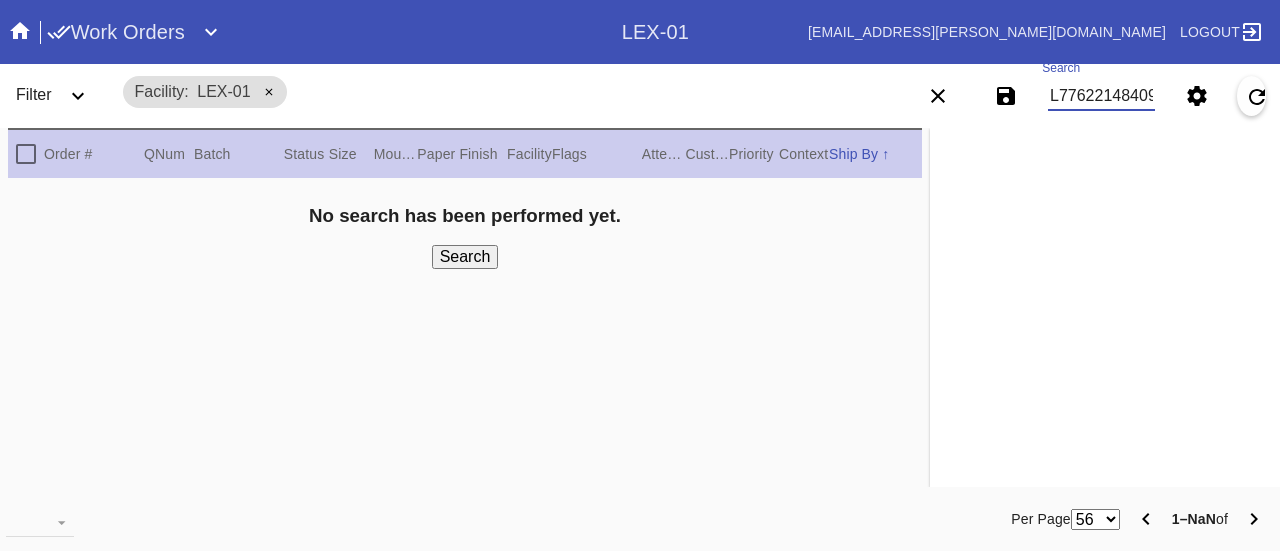 scroll, scrollTop: 0, scrollLeft: 50020, axis: horizontal 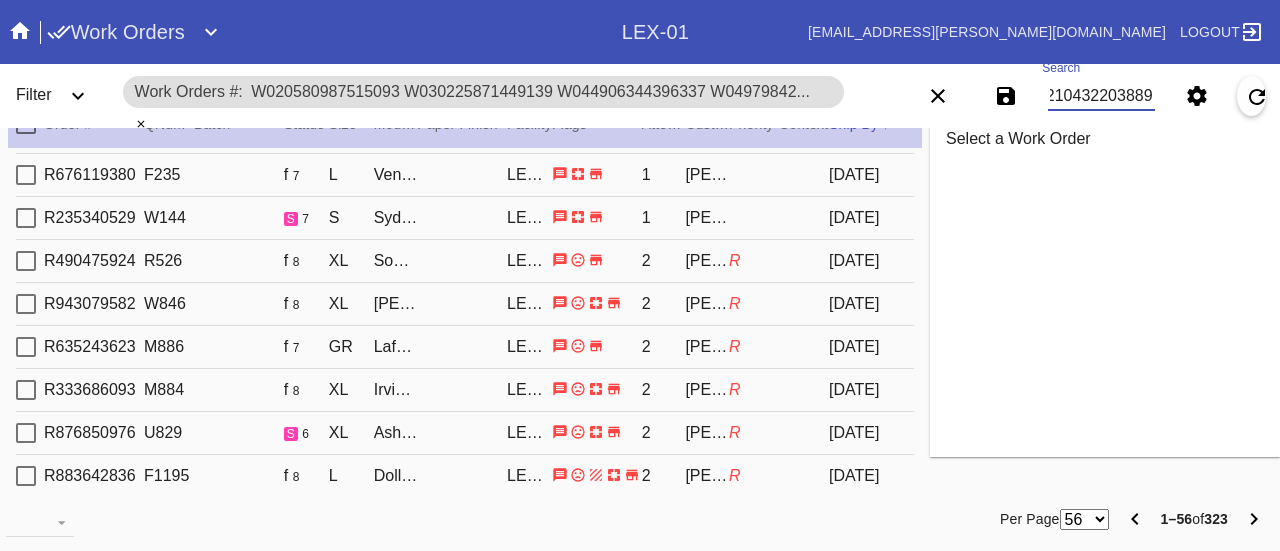type on "W020580987515093 W030225871449139 W044906344396337 W049798423810447 W065359791800909 W066135863005659 W069244454968598 W069244454968598 W100477599632138 W105290891467973 W108134231931868 W109476863342020 W111645389240463 W112627538931929 W112627538931929 W113137353965968 W113784796673817 W118277078878593 W123413712549426 W123826929062952 W124351244960449 W124382268736180 W127334272208286 W127921601687880 W132738127413839 W133682155880375 W135547311025923 W137588582746099 W141102241665955 W142433201868597 W143822963240134 W146029850124717 W146133483673147 W147446226597187 W150733796076138 W151417783002284 W151478943204001 W152121797069076 W154758563430173 W157979204384989 W162713086092218 W162991696841181 W176356784378867 W177098975451221 W177861398481939 W178050518726925 W184380777565837 W194392593090919 W194970624871771 W197002103791176 W198078099497318 W200508847267971 W208718074754882 W208940064351935 W209965797839896 W210084278471044 W216942338355367 W219134596996454 W220251413943772 W228244140675528 W..." 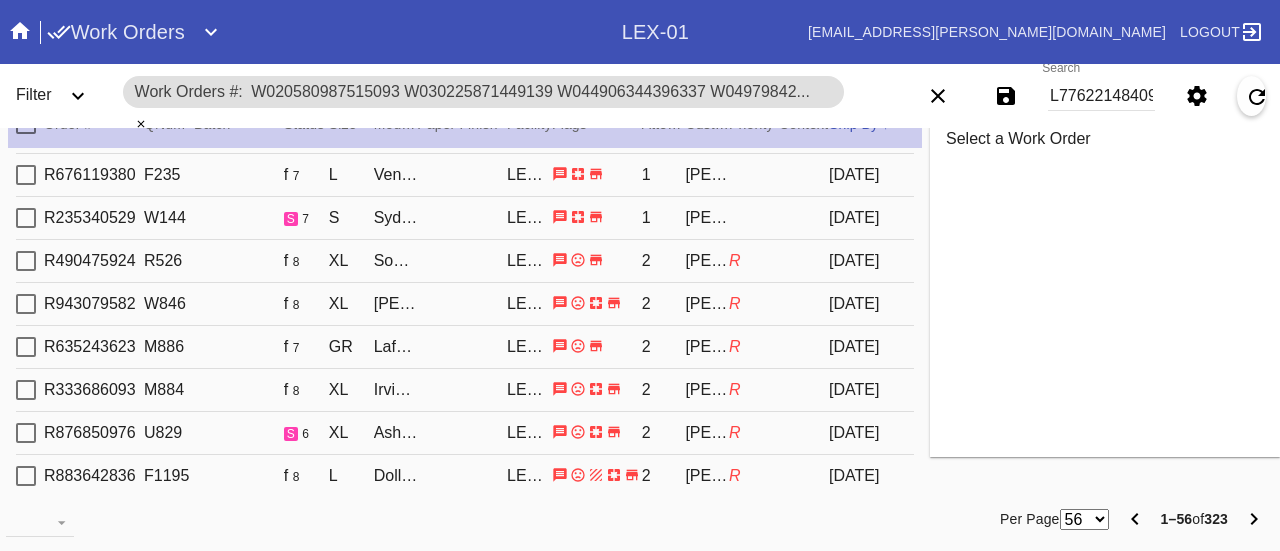 click on "56 100 250" at bounding box center [1084, 519] 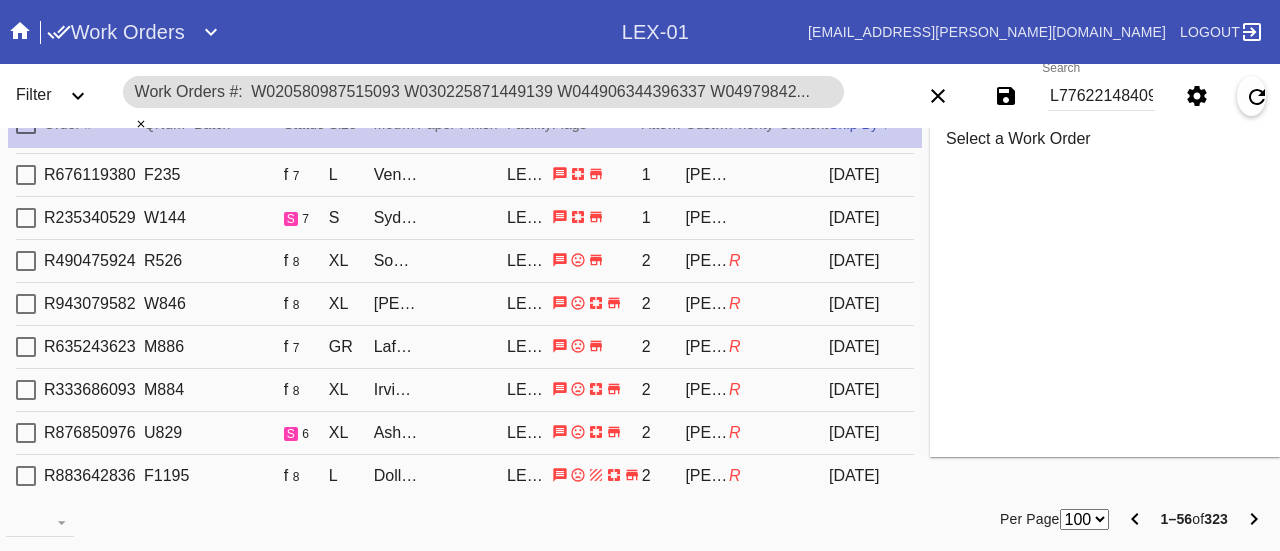 click on "56 100 250" at bounding box center [1084, 519] 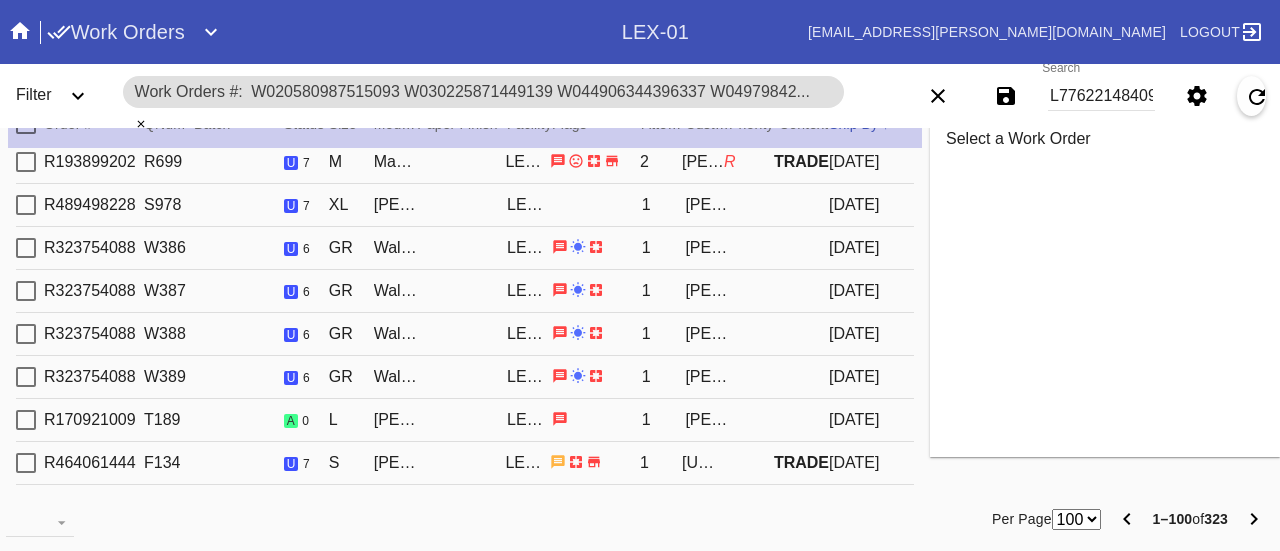 scroll, scrollTop: 0, scrollLeft: 0, axis: both 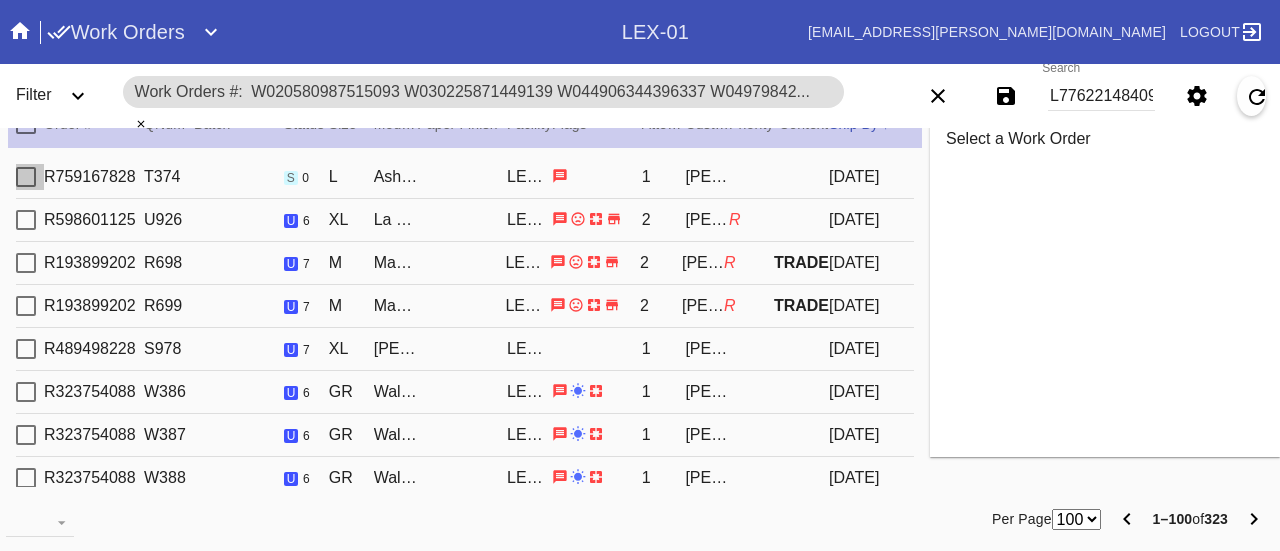 click at bounding box center [26, 177] 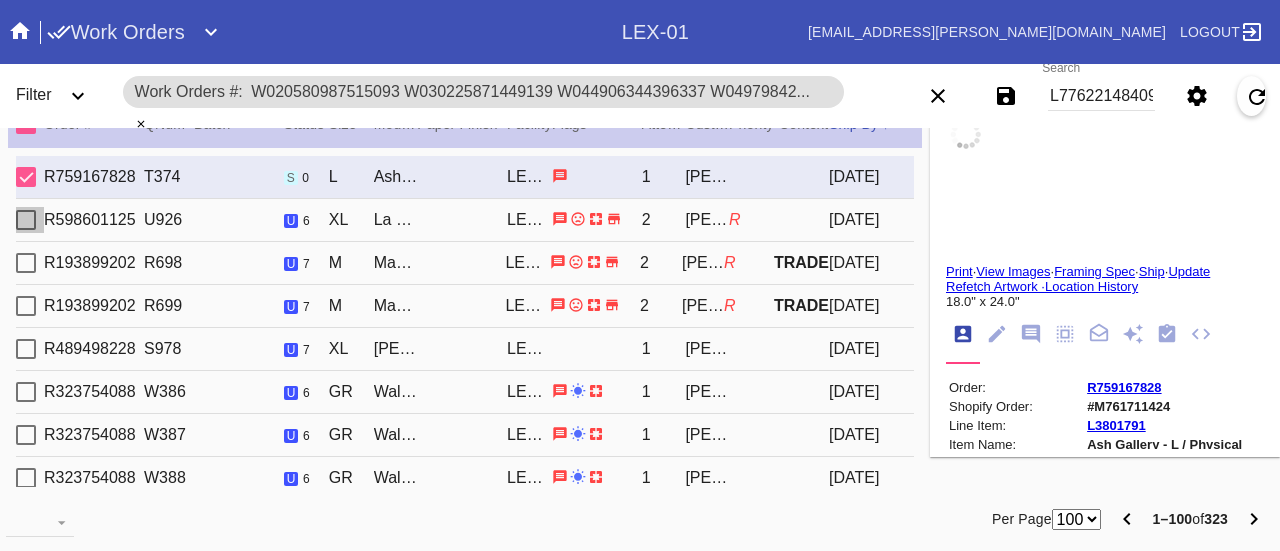 click at bounding box center (26, 220) 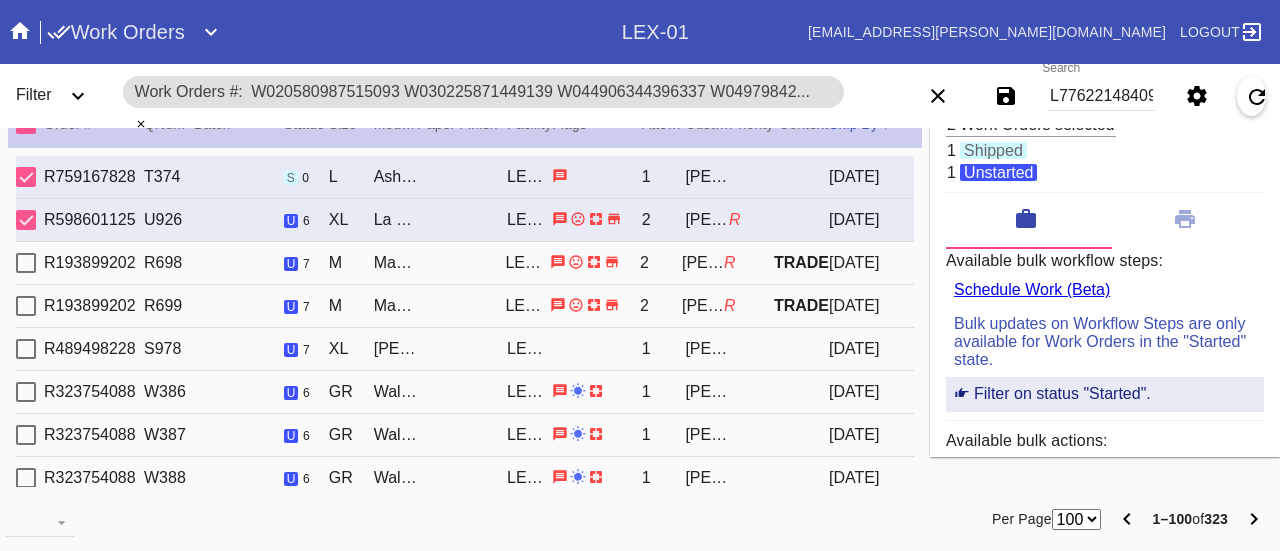 click at bounding box center [26, 263] 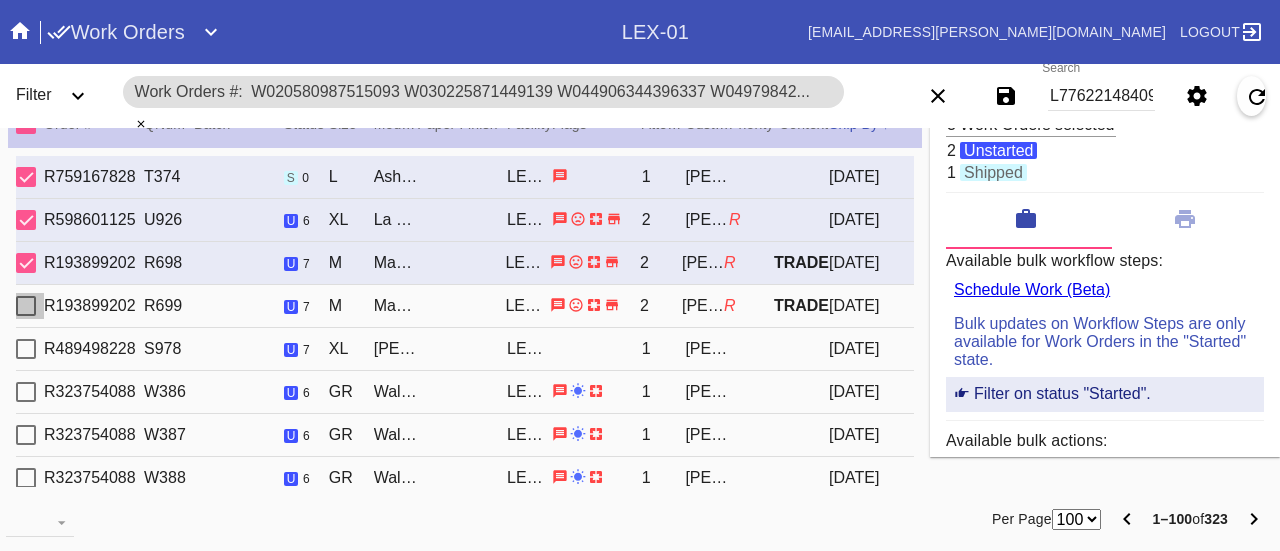 click at bounding box center (26, 306) 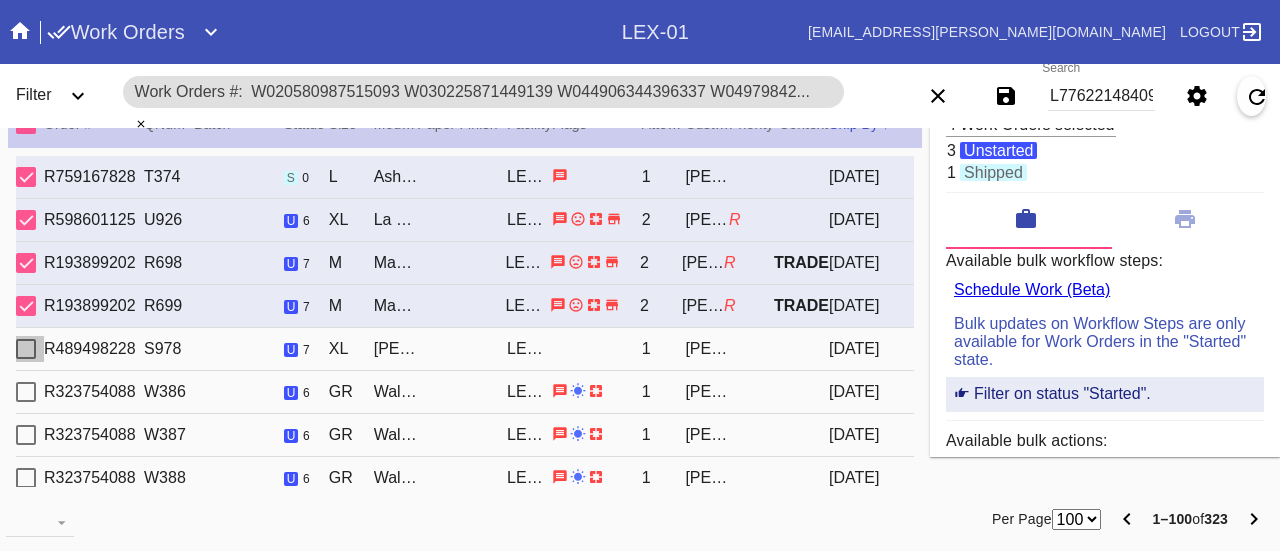 click at bounding box center [26, 349] 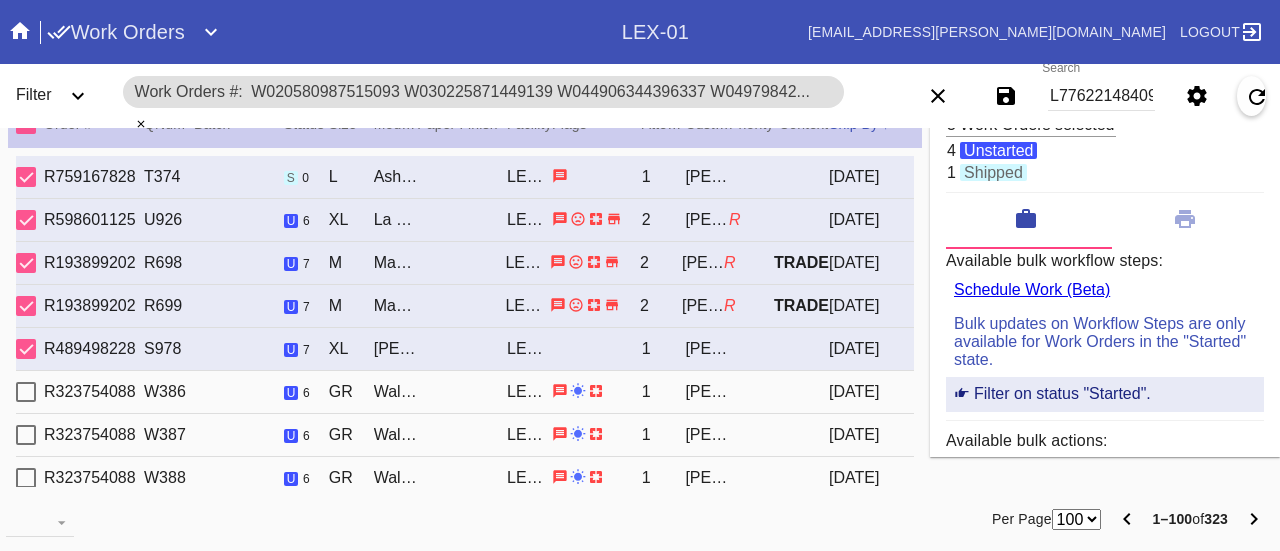 click at bounding box center (26, 392) 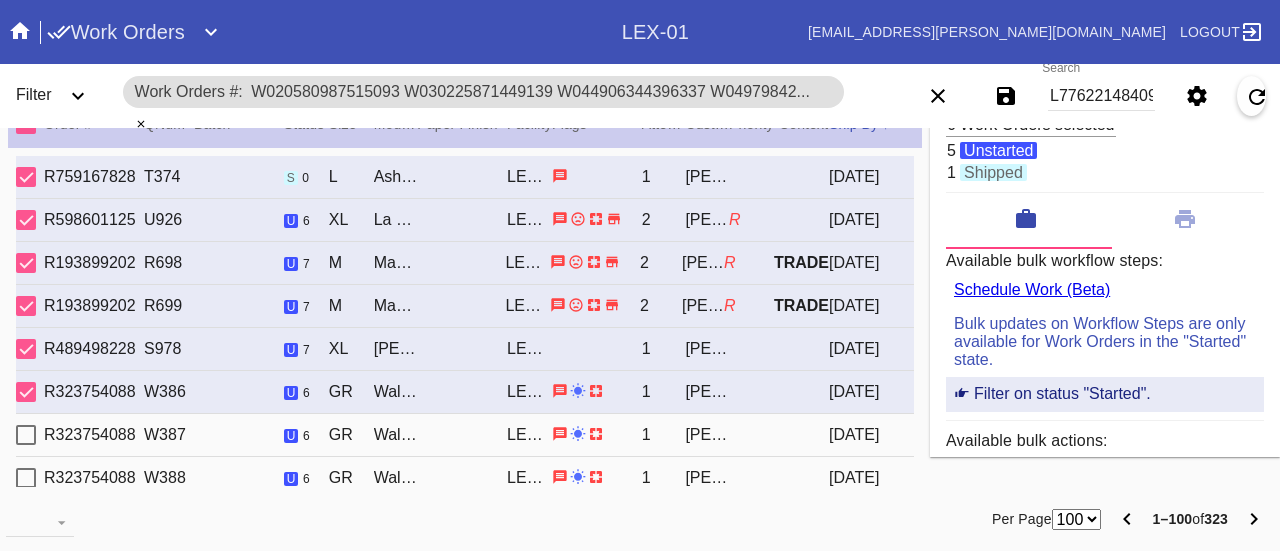 click at bounding box center [26, 435] 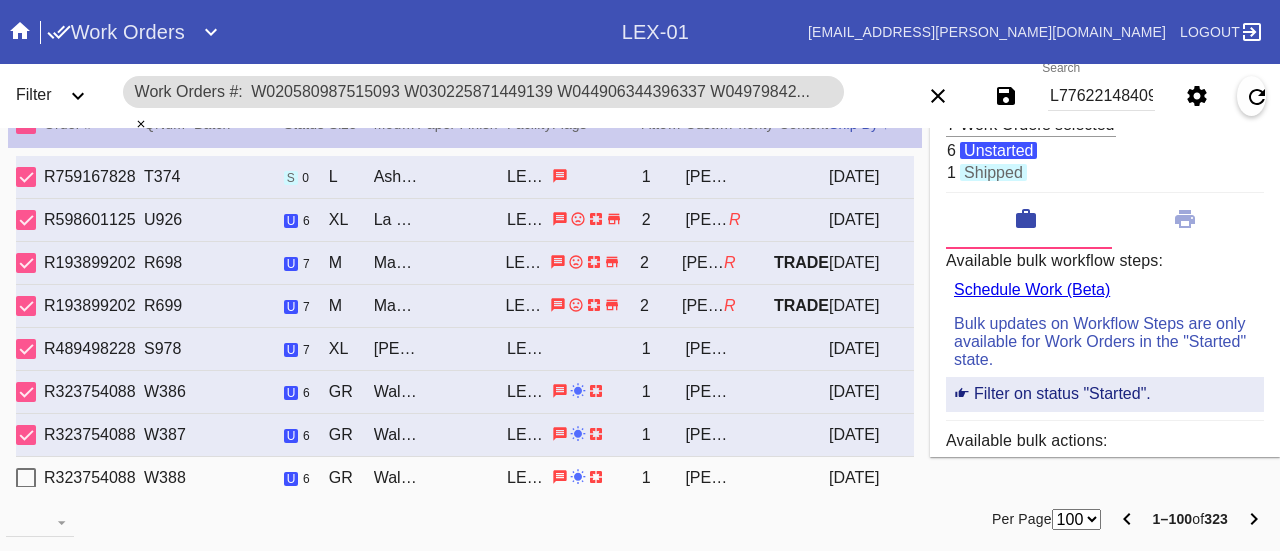 click at bounding box center [26, 478] 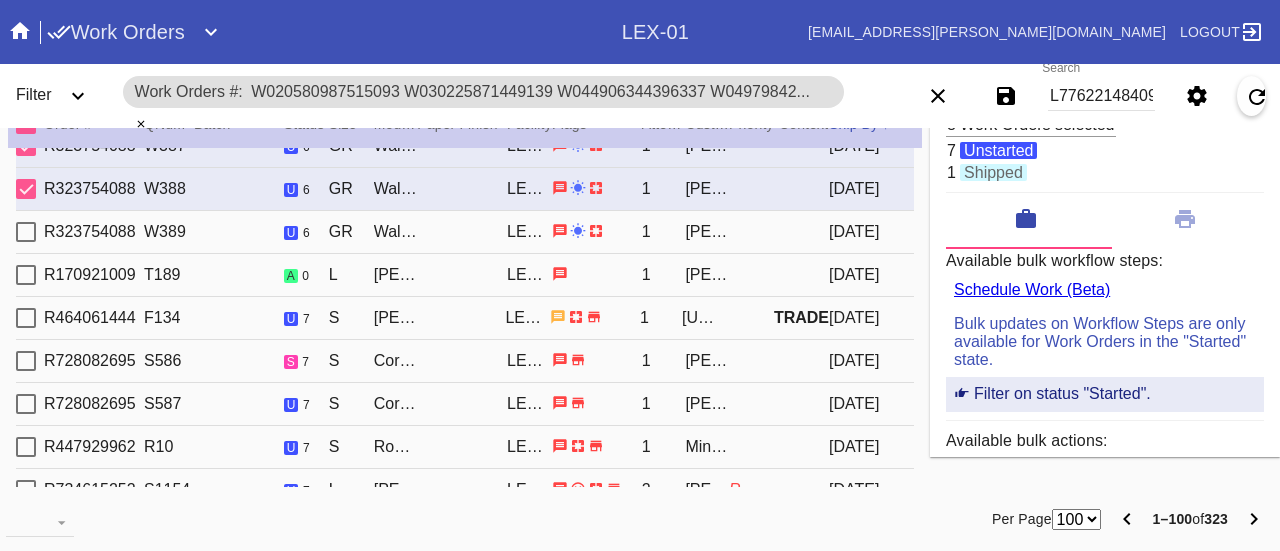 scroll, scrollTop: 318, scrollLeft: 0, axis: vertical 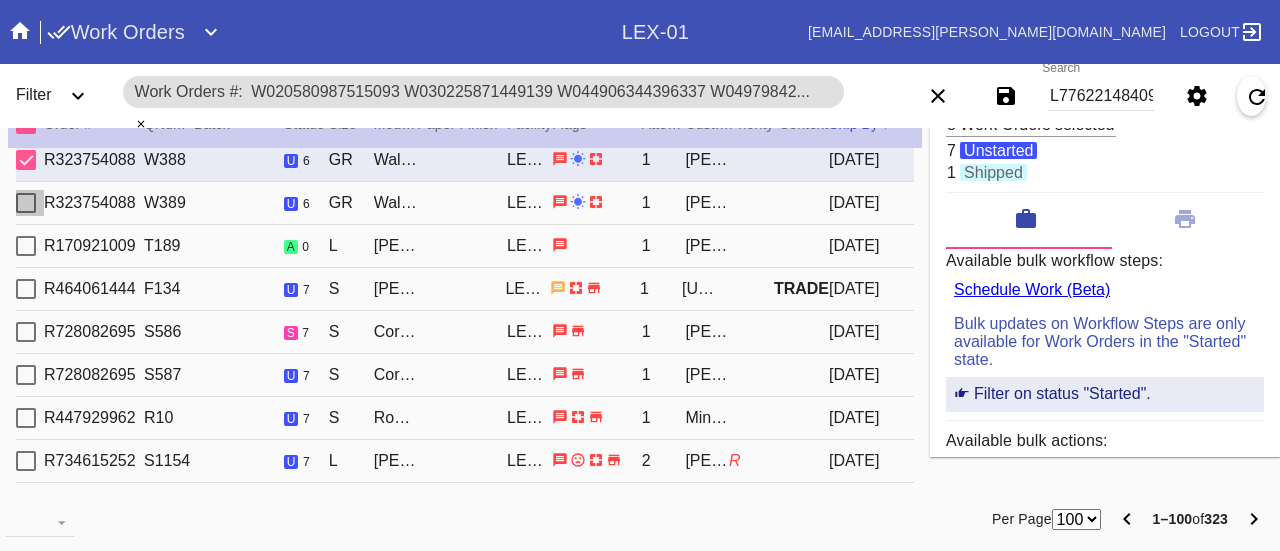 click at bounding box center (26, 203) 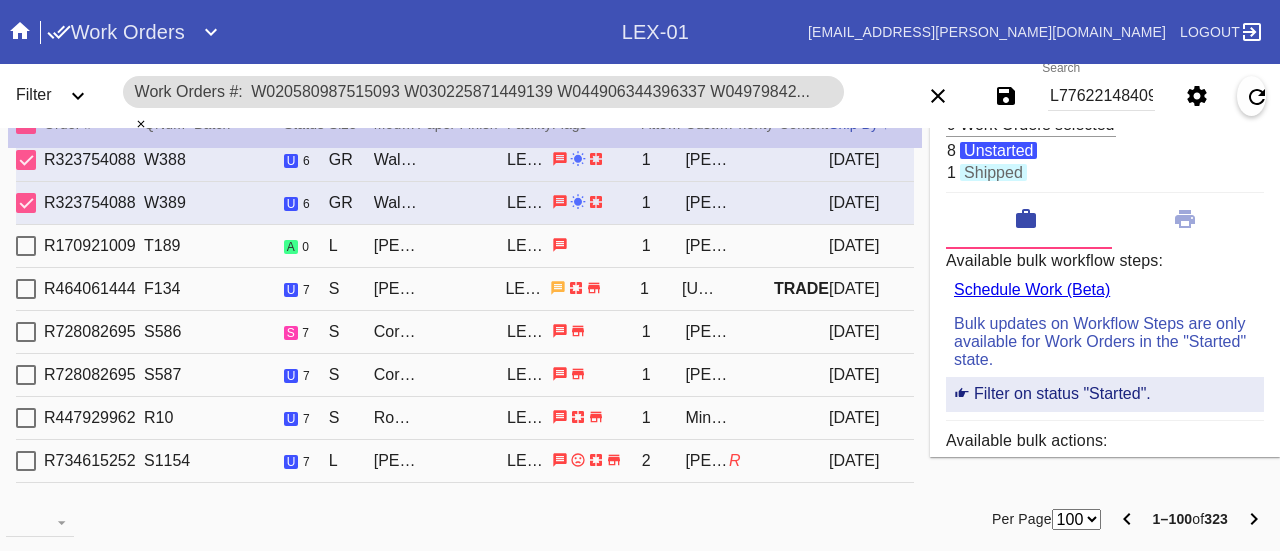 click at bounding box center (26, 246) 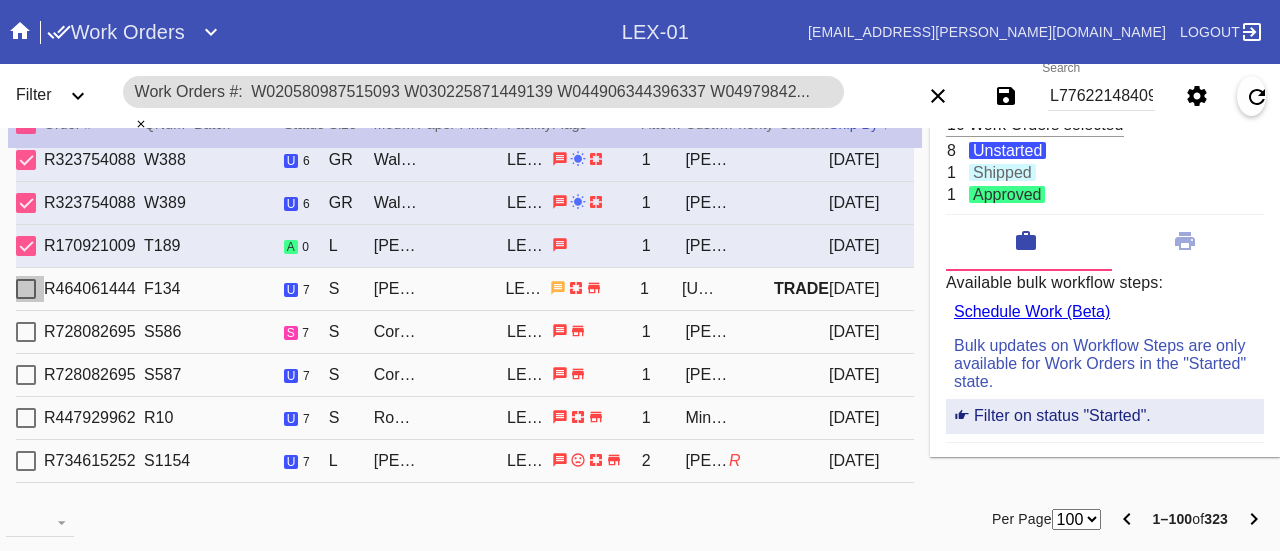 click at bounding box center (26, 289) 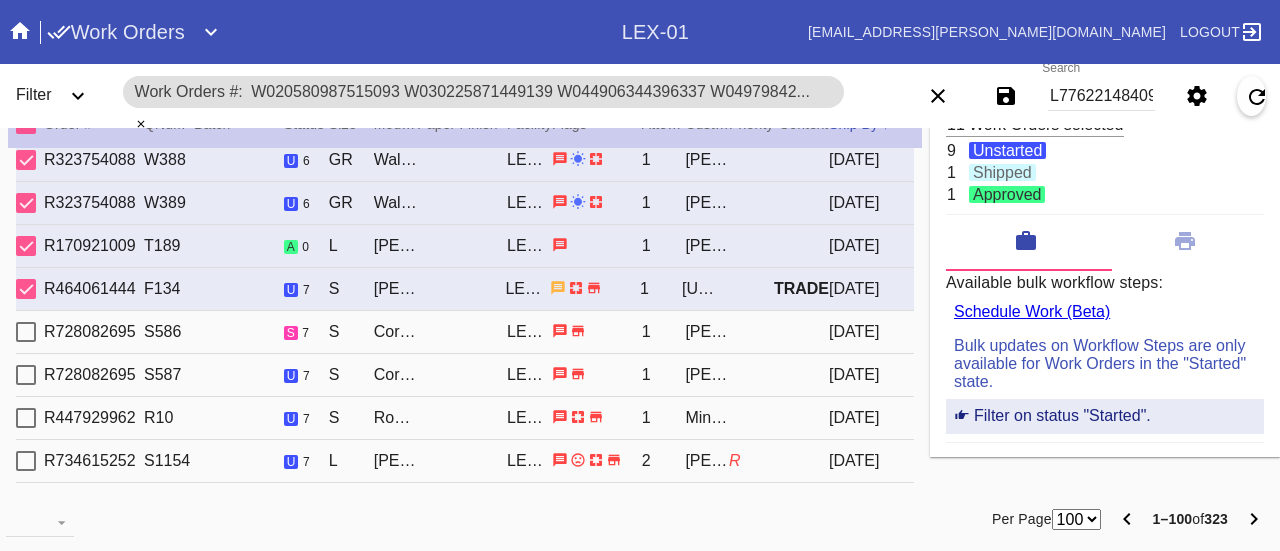 click at bounding box center (26, 332) 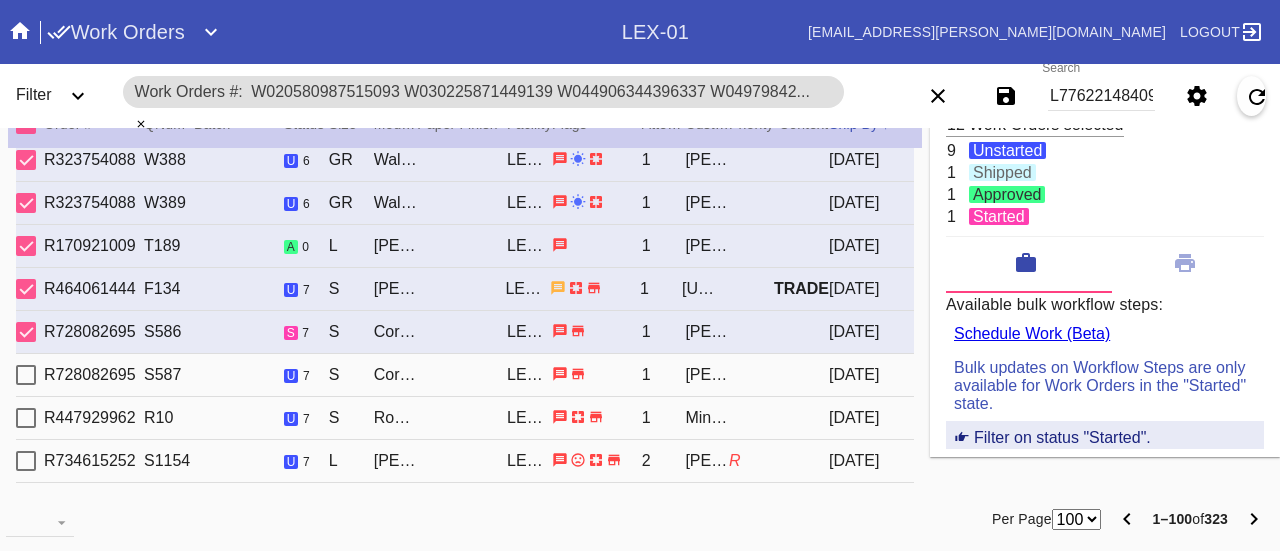 click at bounding box center (26, 375) 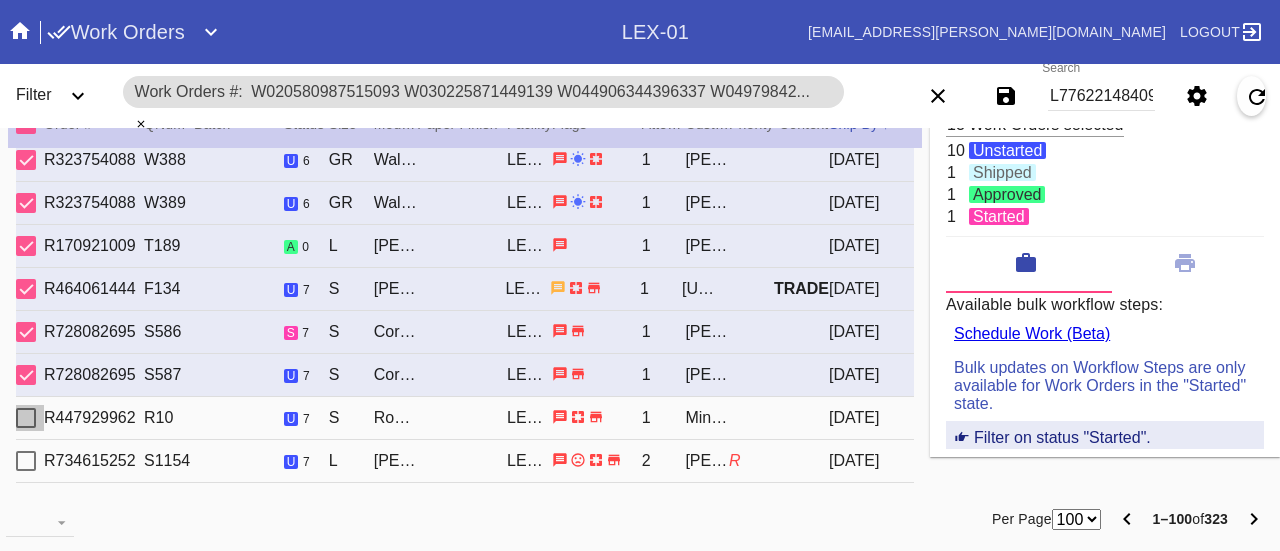 click at bounding box center (26, 418) 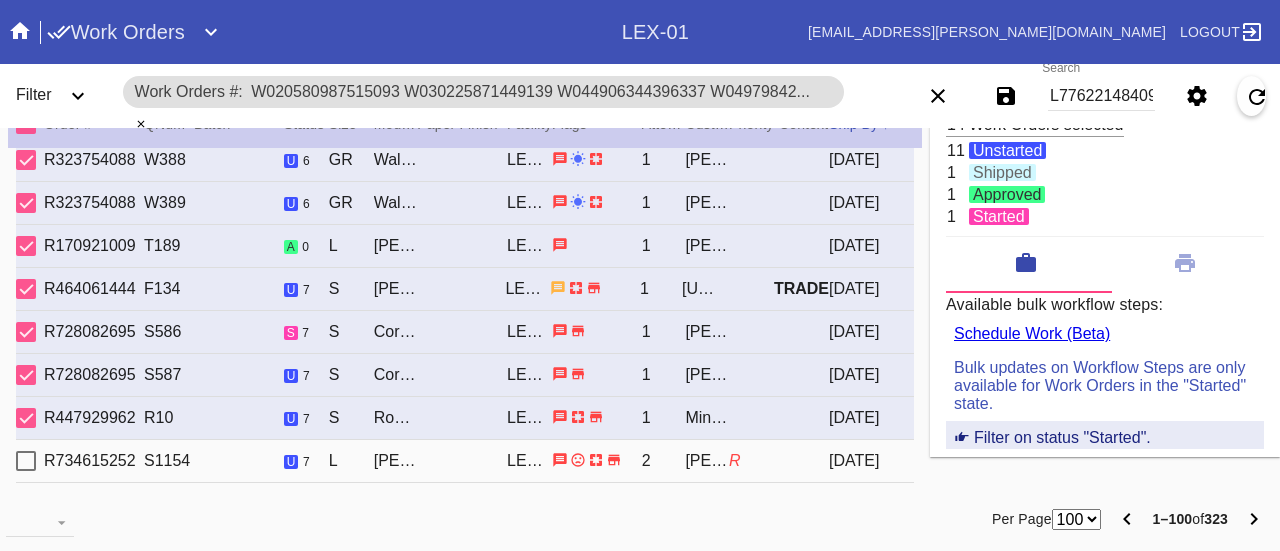 click at bounding box center [26, 461] 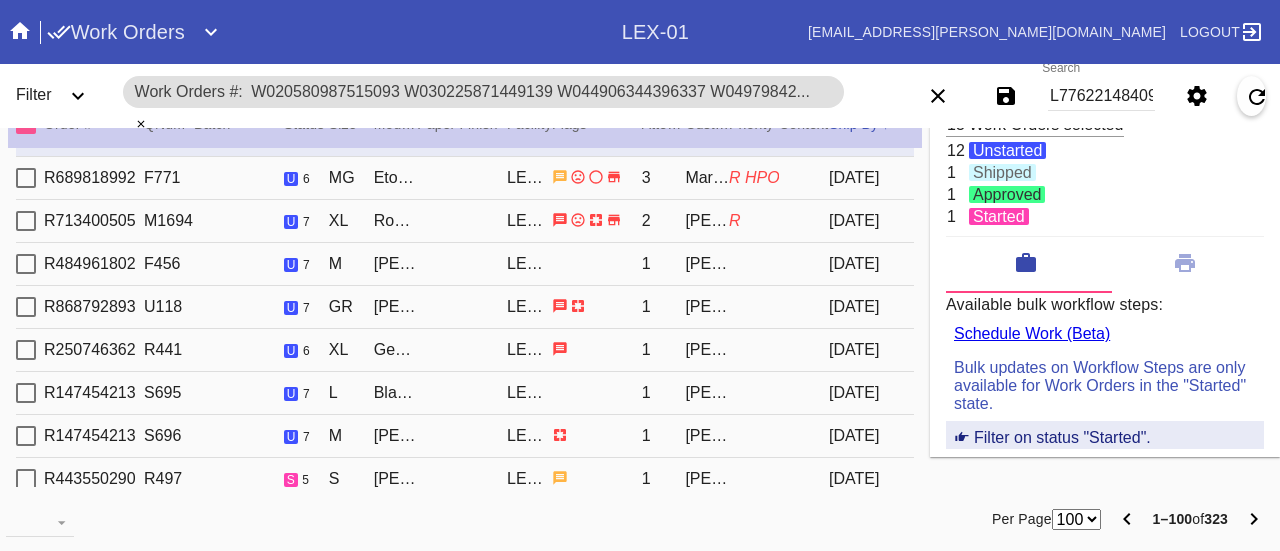 scroll, scrollTop: 648, scrollLeft: 0, axis: vertical 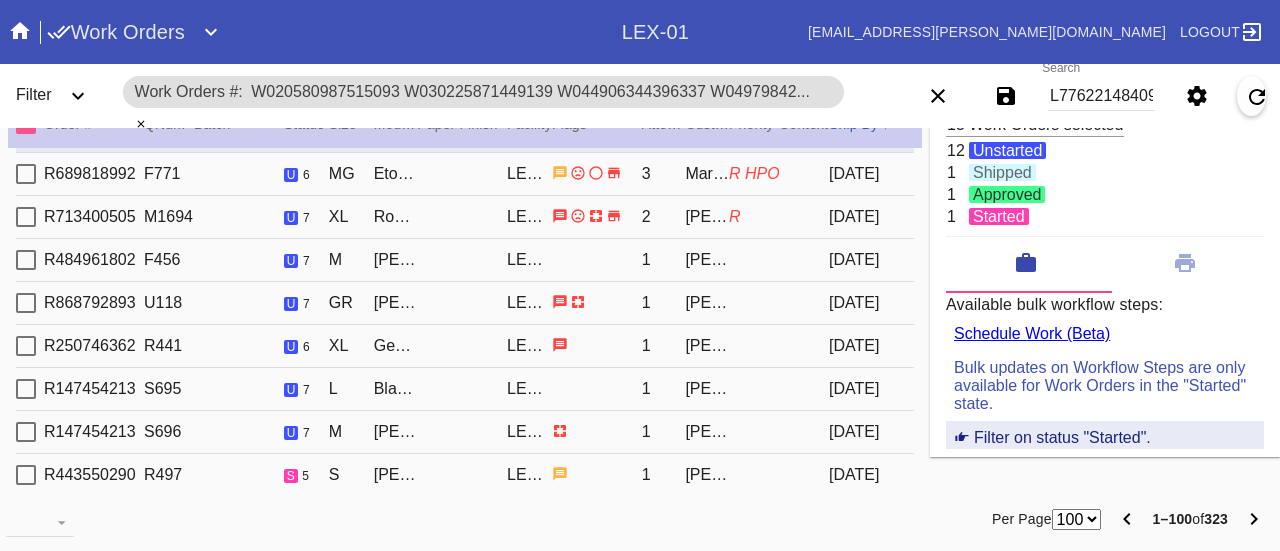 click at bounding box center [26, 174] 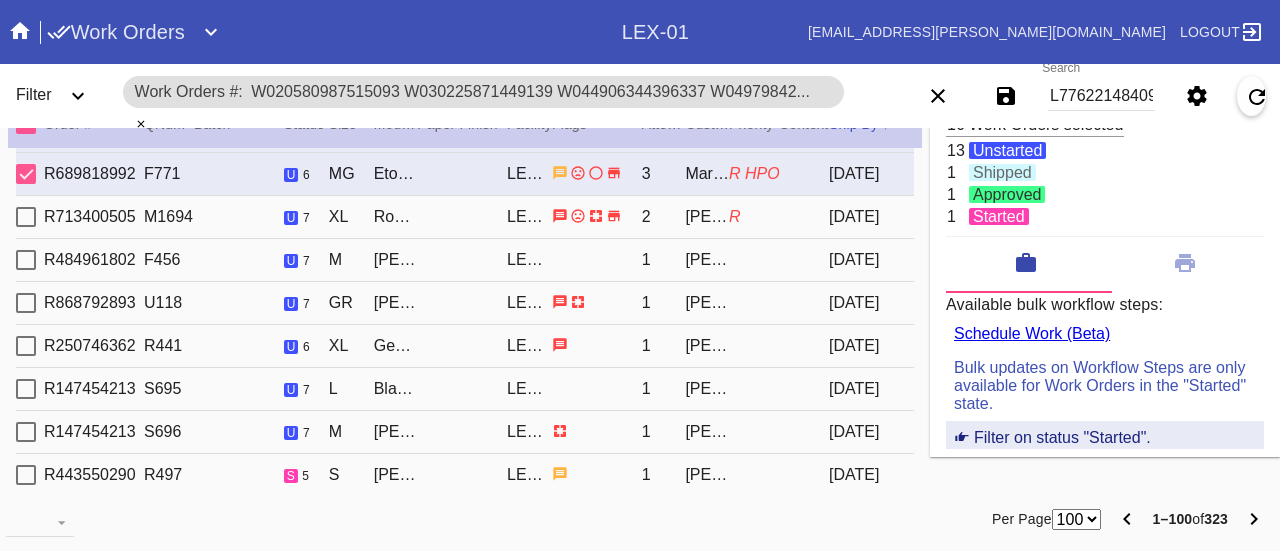 click at bounding box center (26, 217) 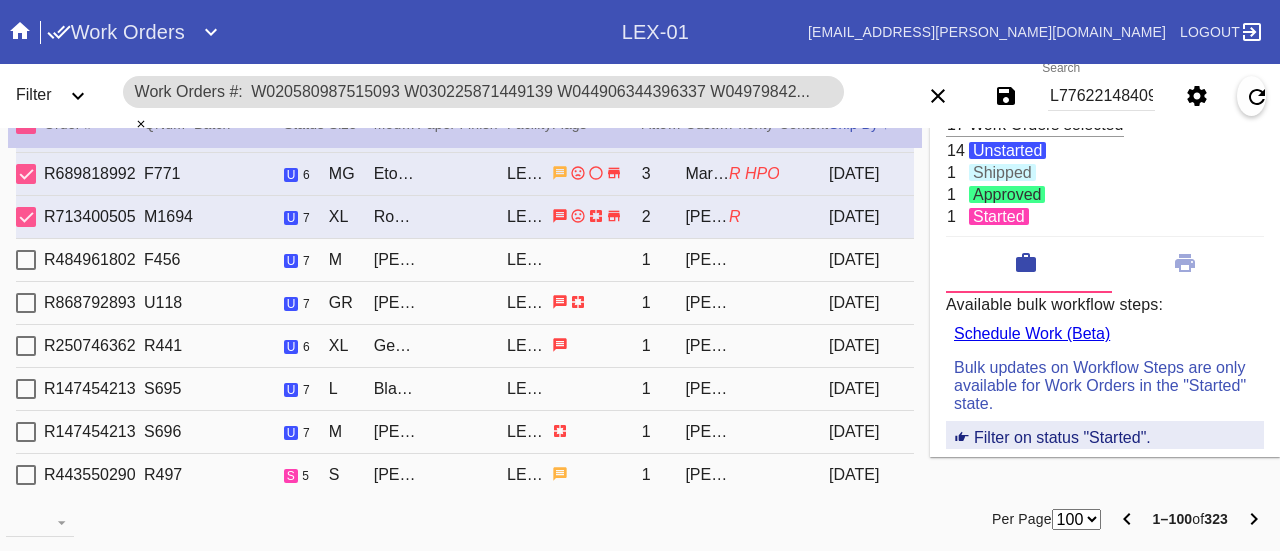 click at bounding box center (26, 260) 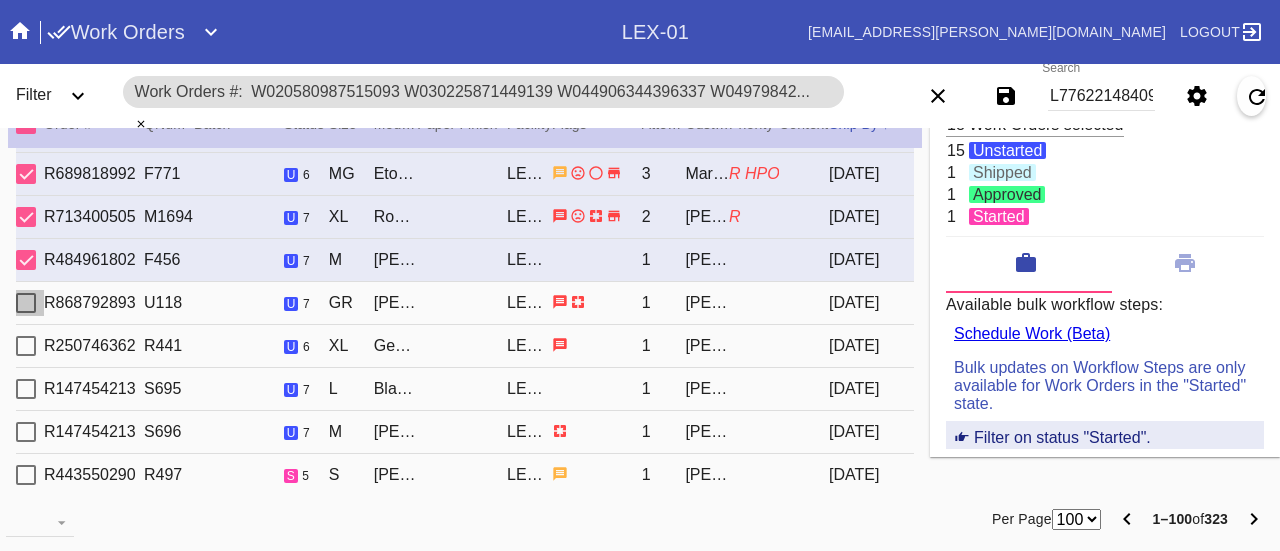 click at bounding box center [26, 303] 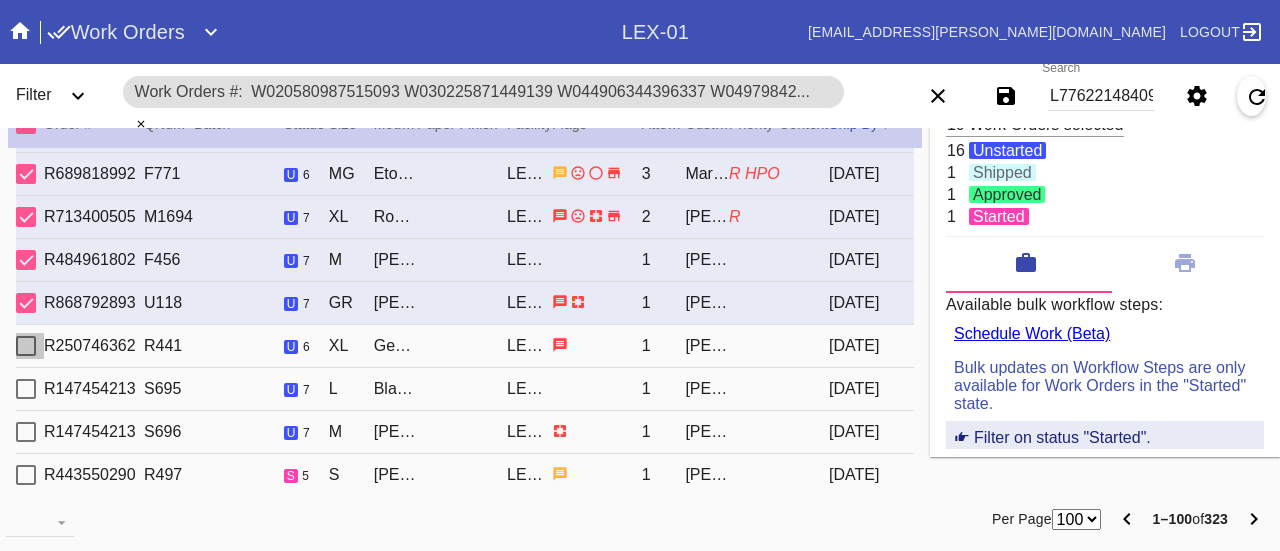 click at bounding box center [26, 346] 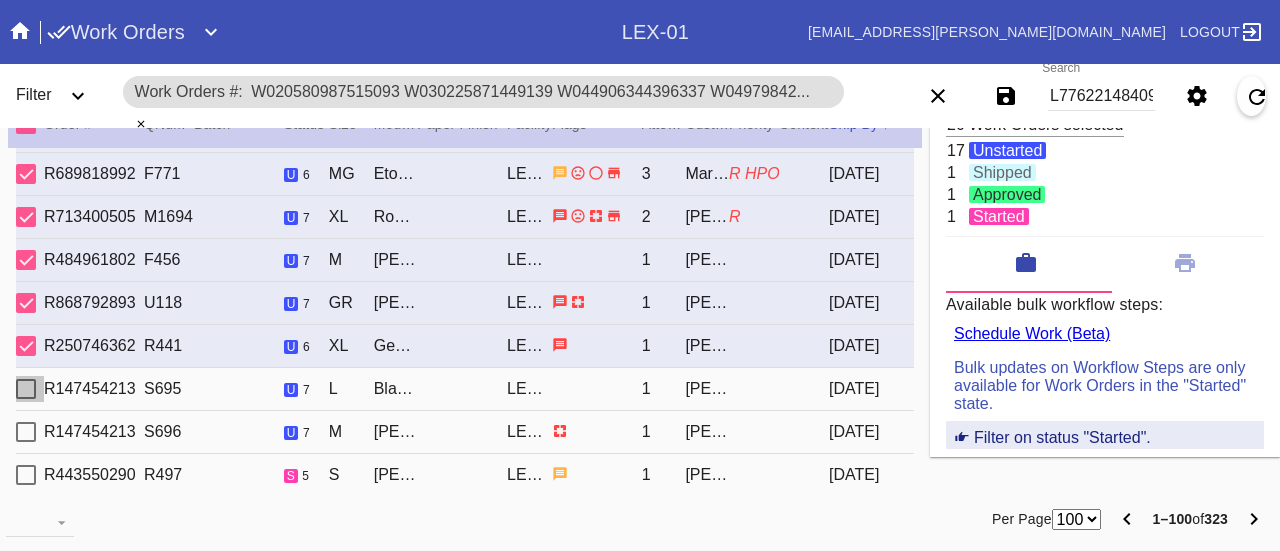 click at bounding box center (26, 389) 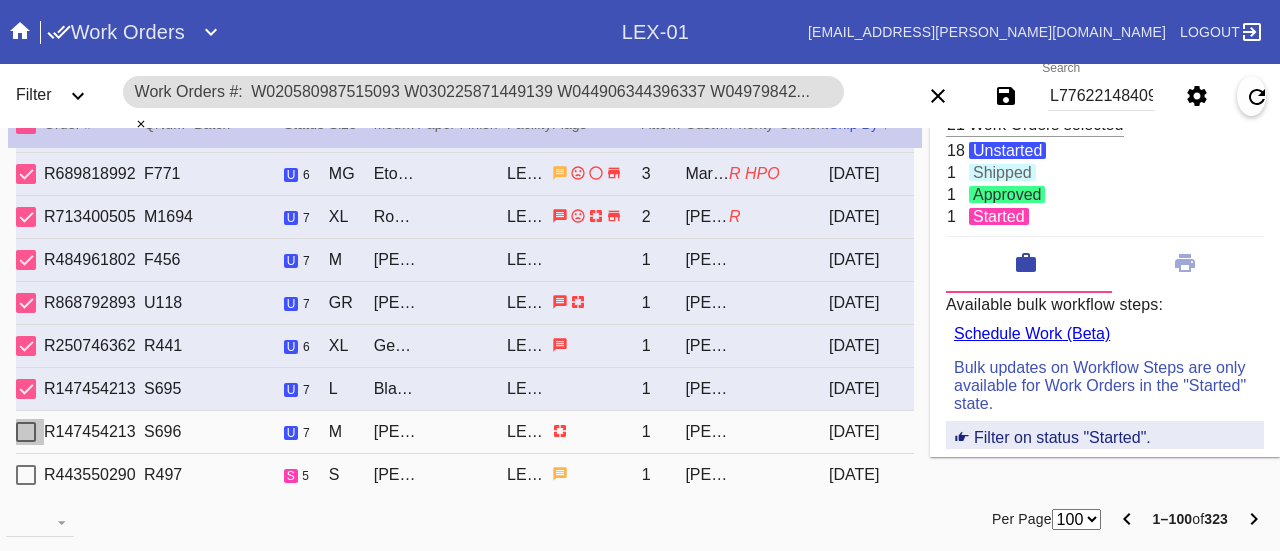 click at bounding box center (26, 432) 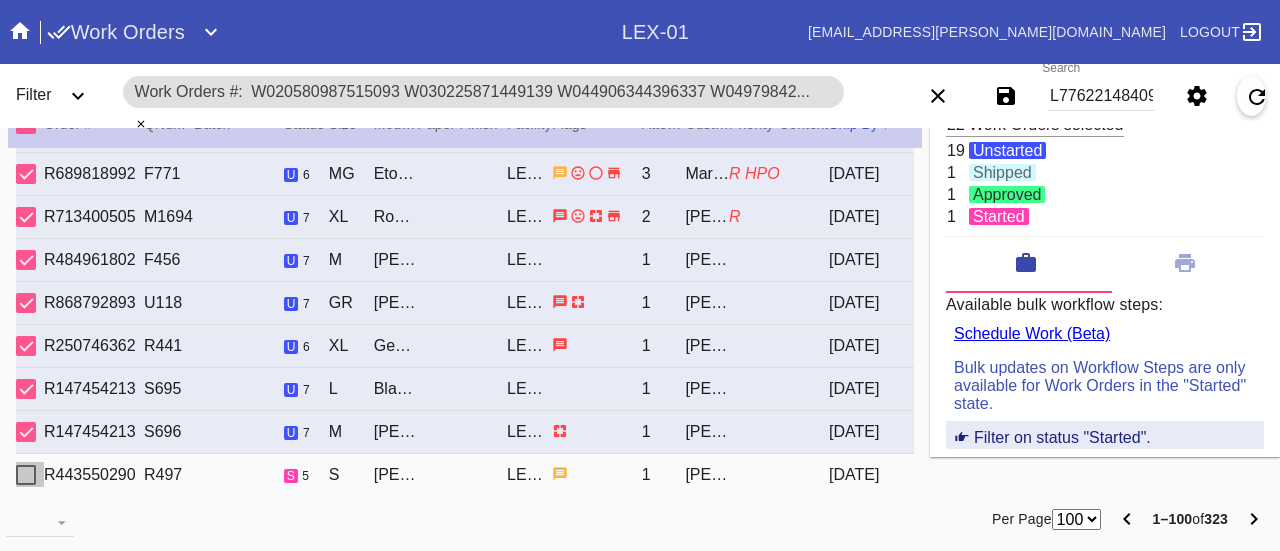 click at bounding box center [26, 475] 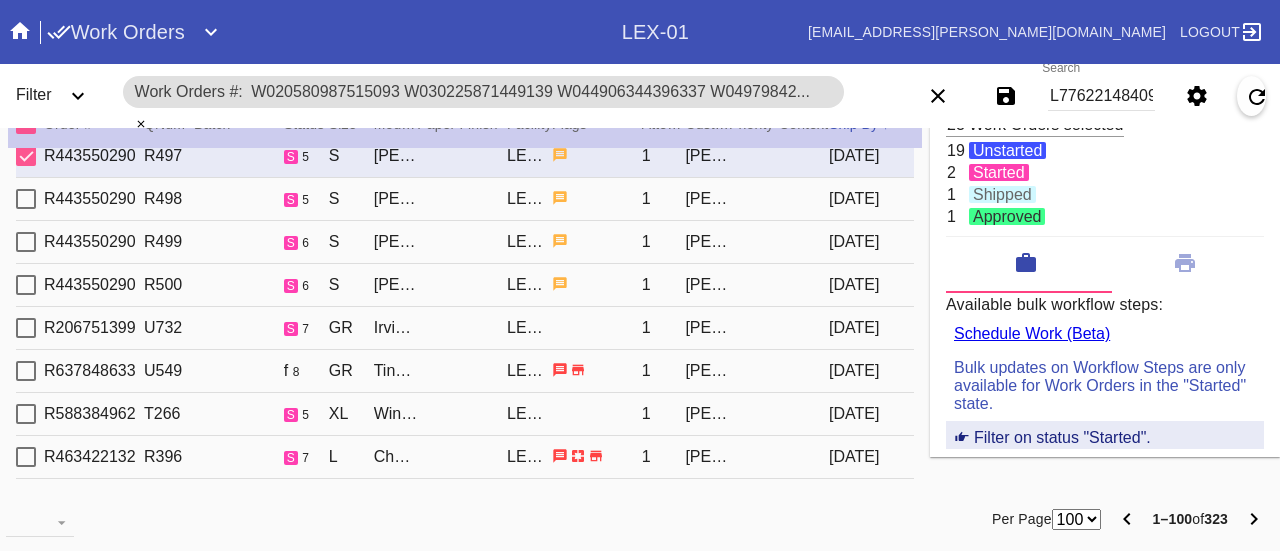 scroll, scrollTop: 974, scrollLeft: 0, axis: vertical 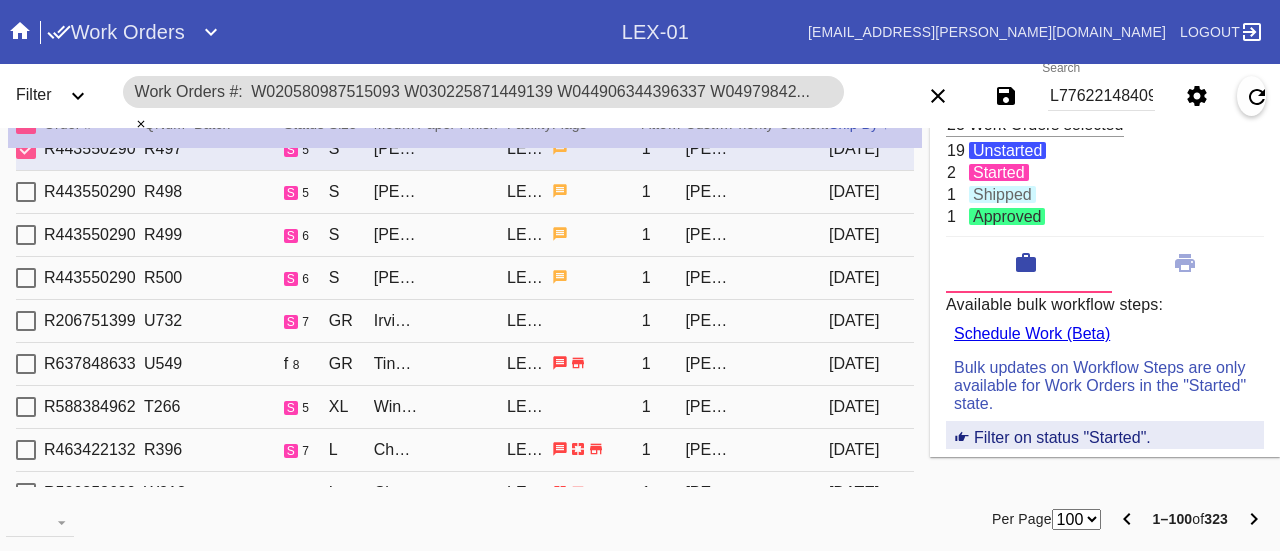 click at bounding box center (26, 192) 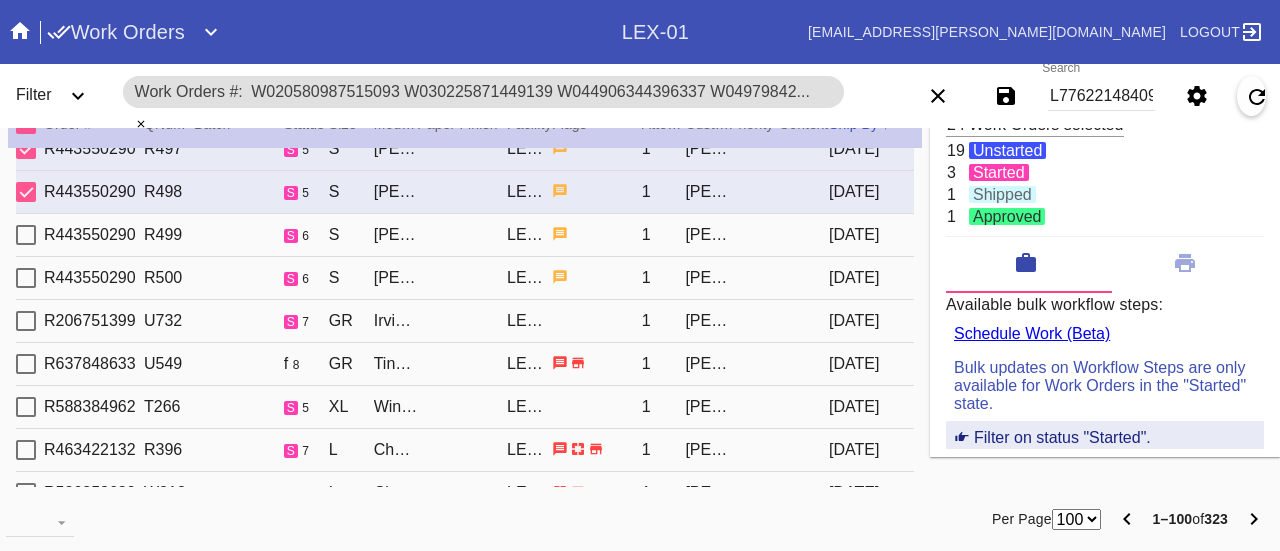 click at bounding box center [26, 235] 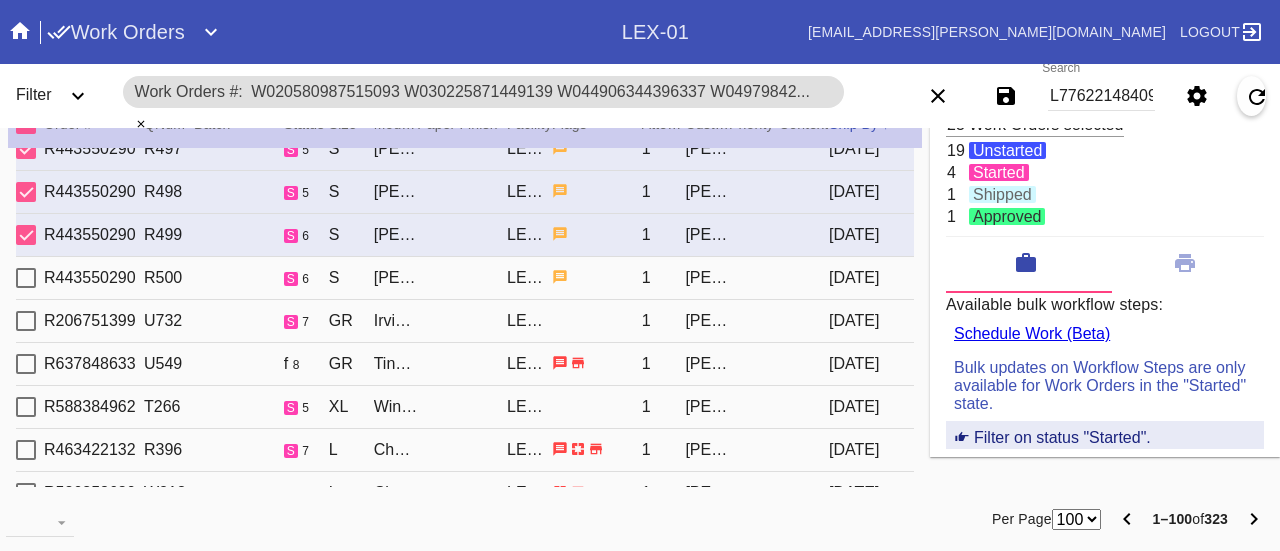 click at bounding box center [26, 278] 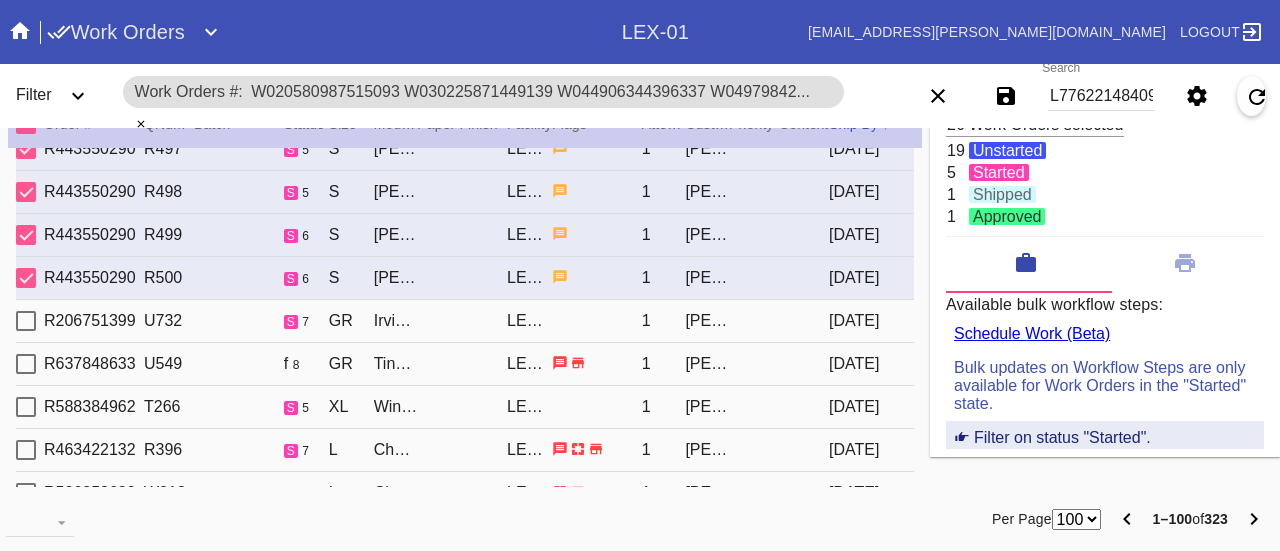 click at bounding box center [26, 321] 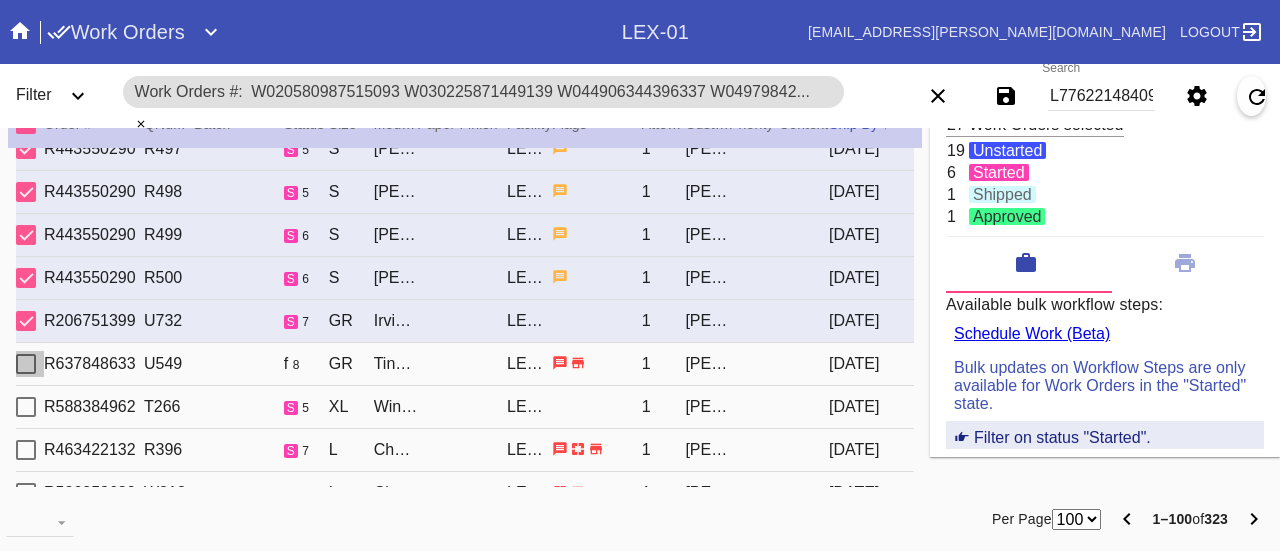 click at bounding box center (26, 364) 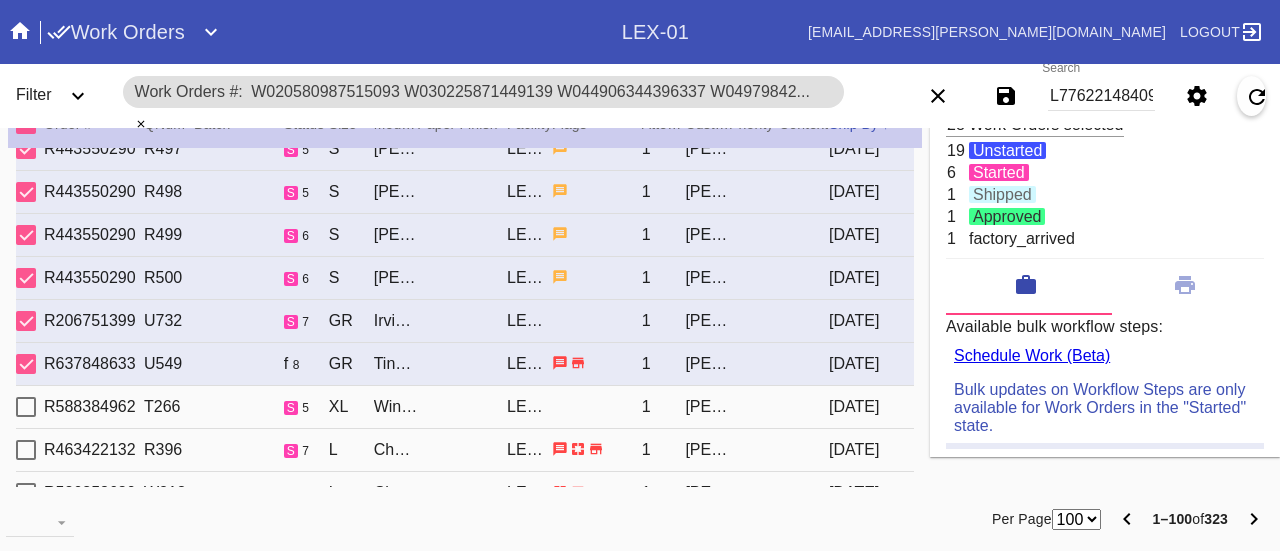click at bounding box center (26, 407) 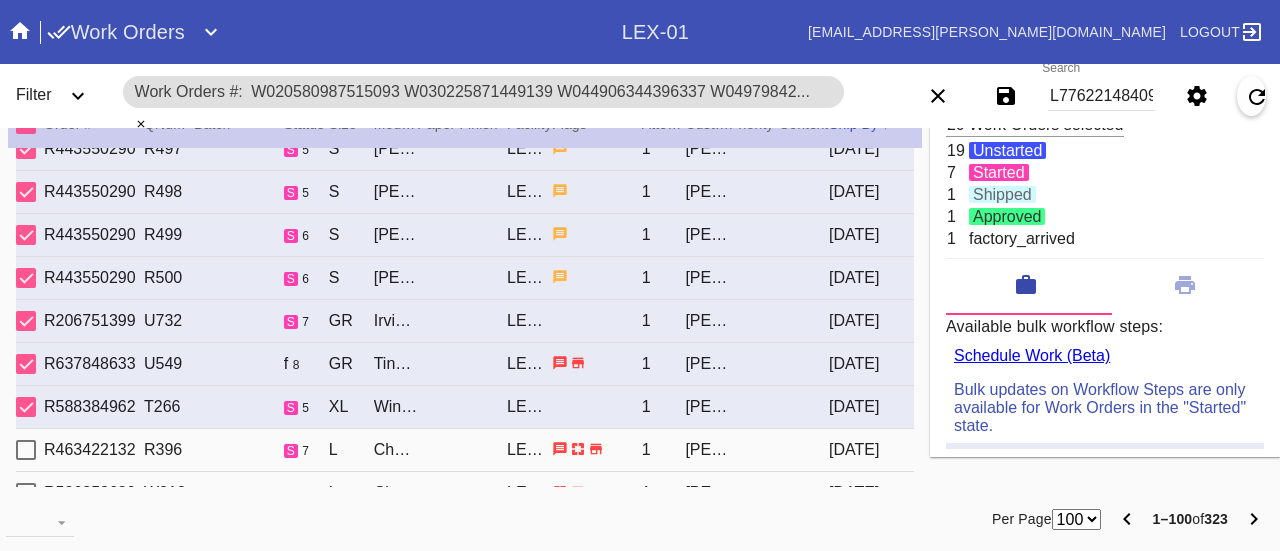 click at bounding box center [26, 450] 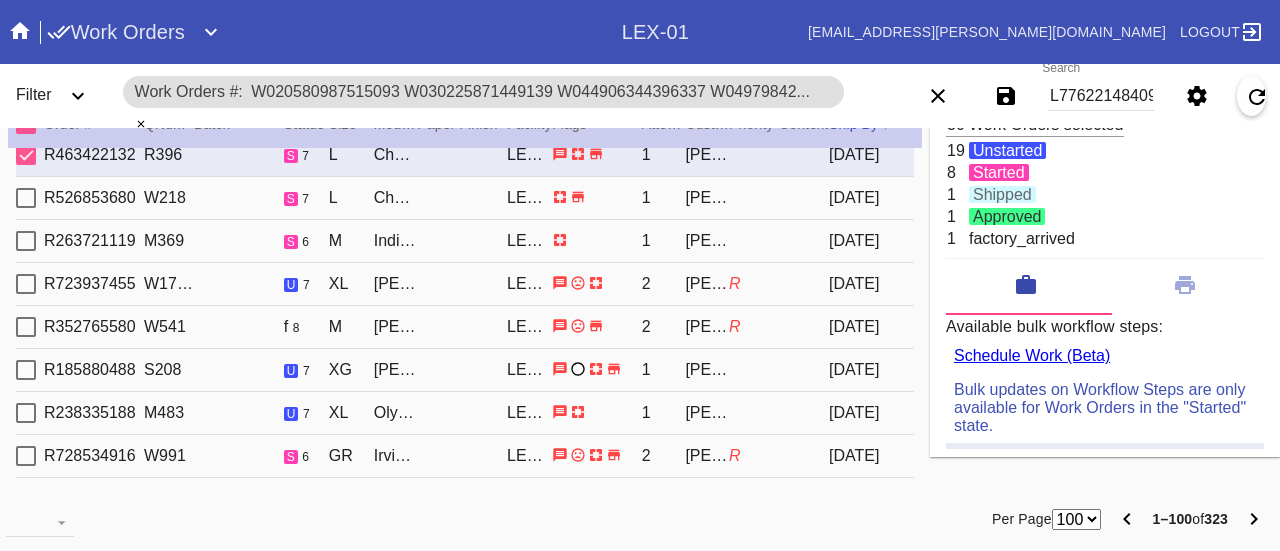scroll, scrollTop: 1271, scrollLeft: 0, axis: vertical 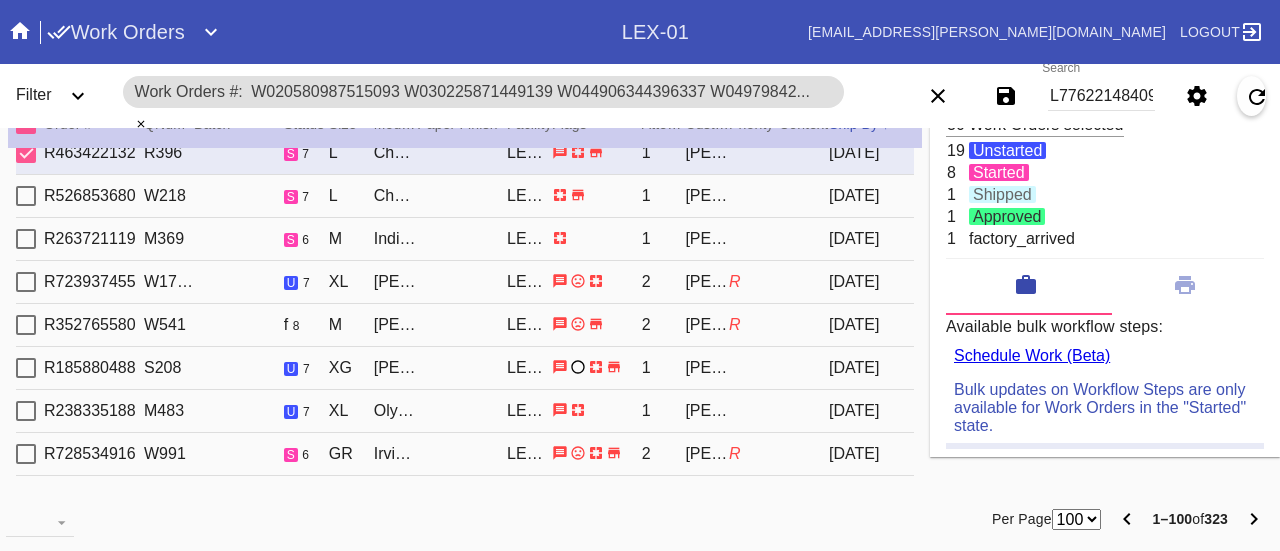 click at bounding box center [26, 196] 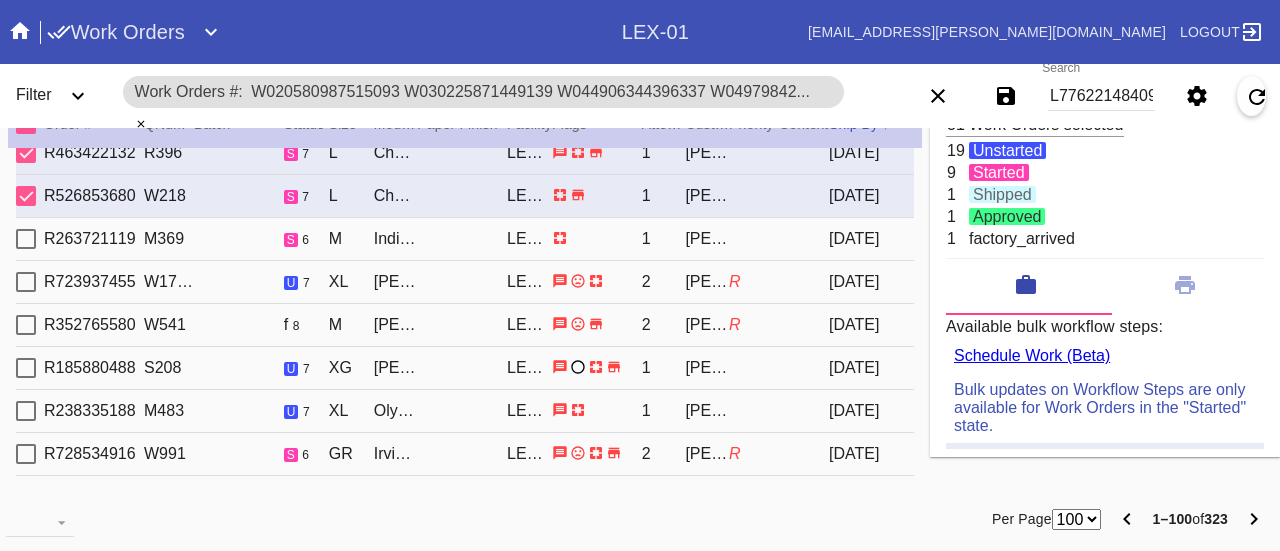 click at bounding box center [26, 239] 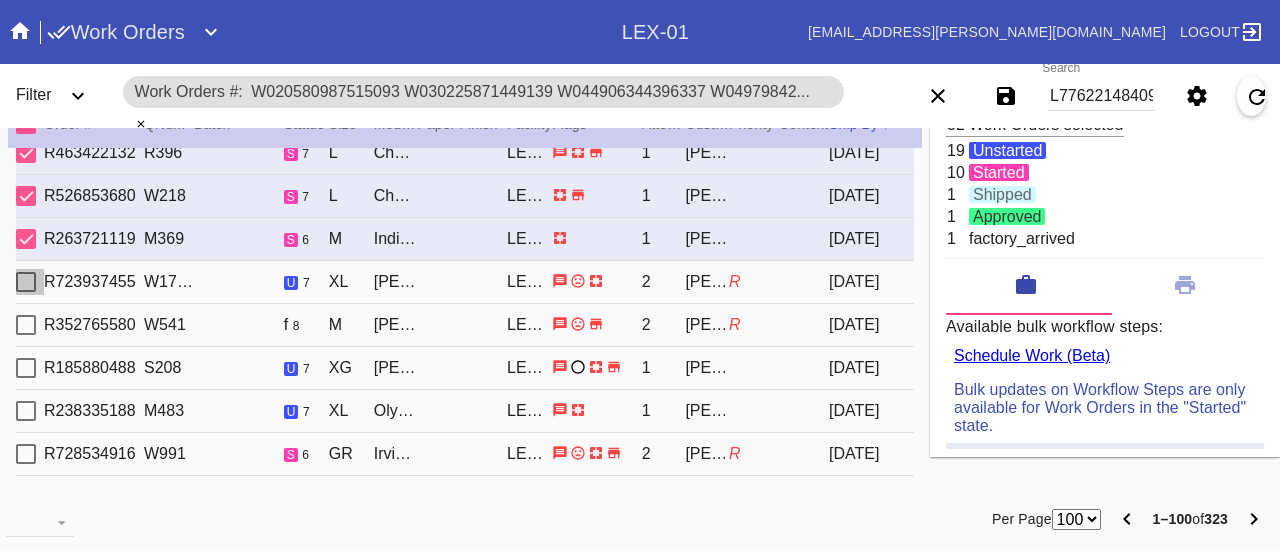 click at bounding box center (26, 282) 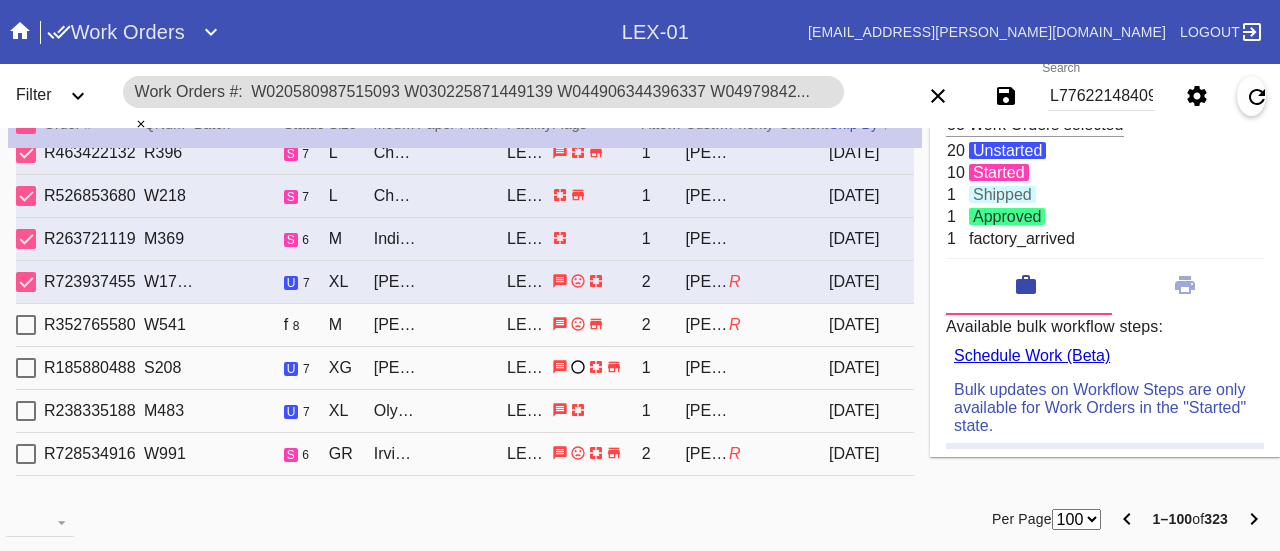 click at bounding box center [26, 325] 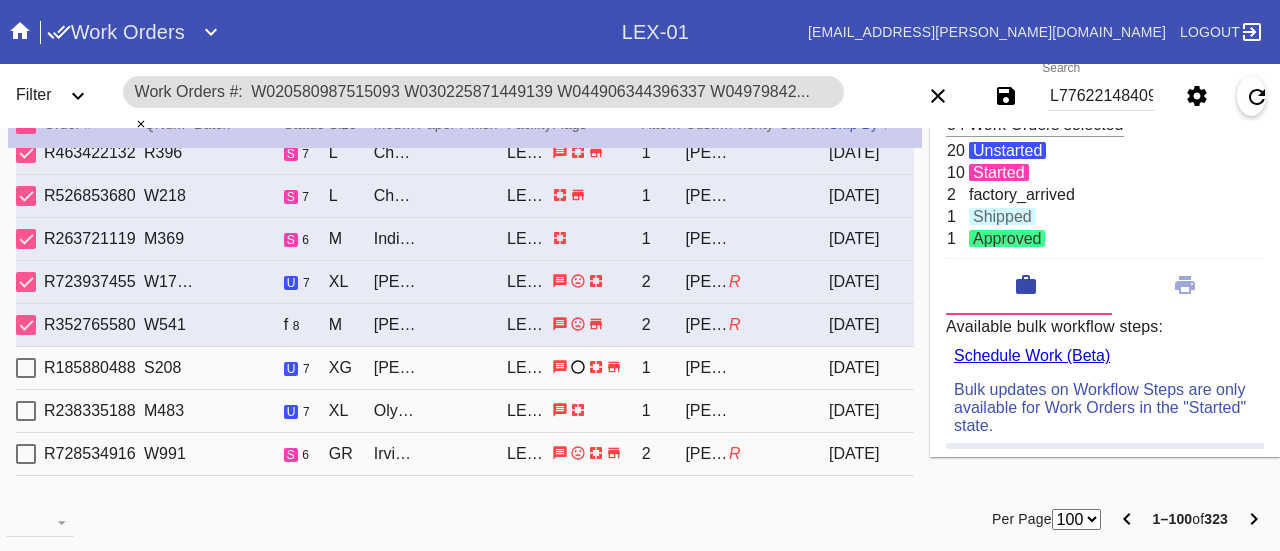 click at bounding box center [26, 368] 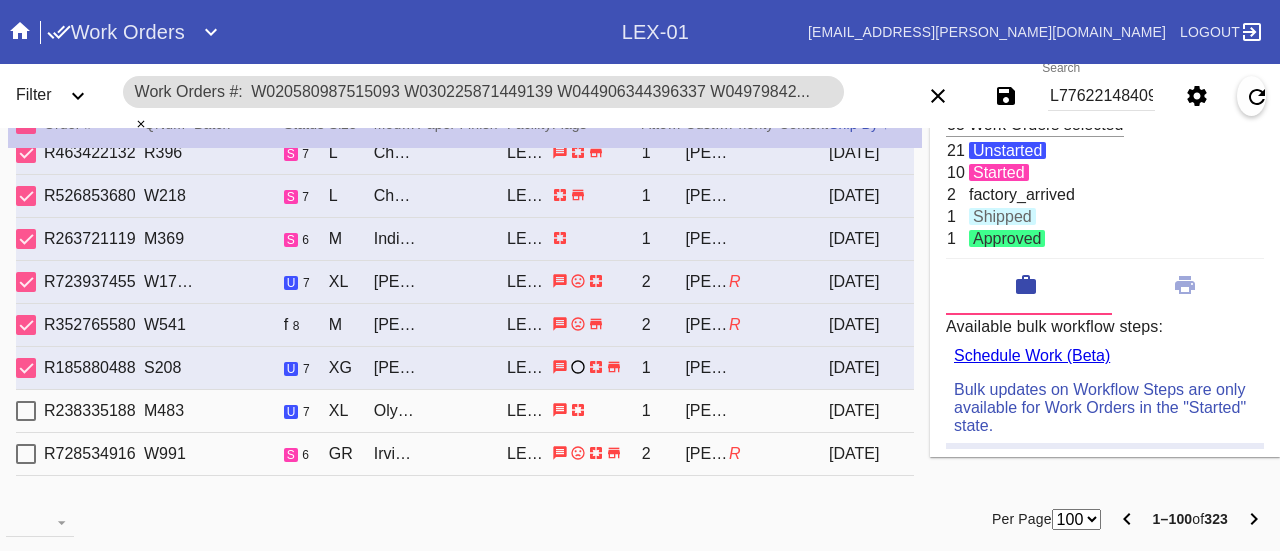 click at bounding box center (26, 411) 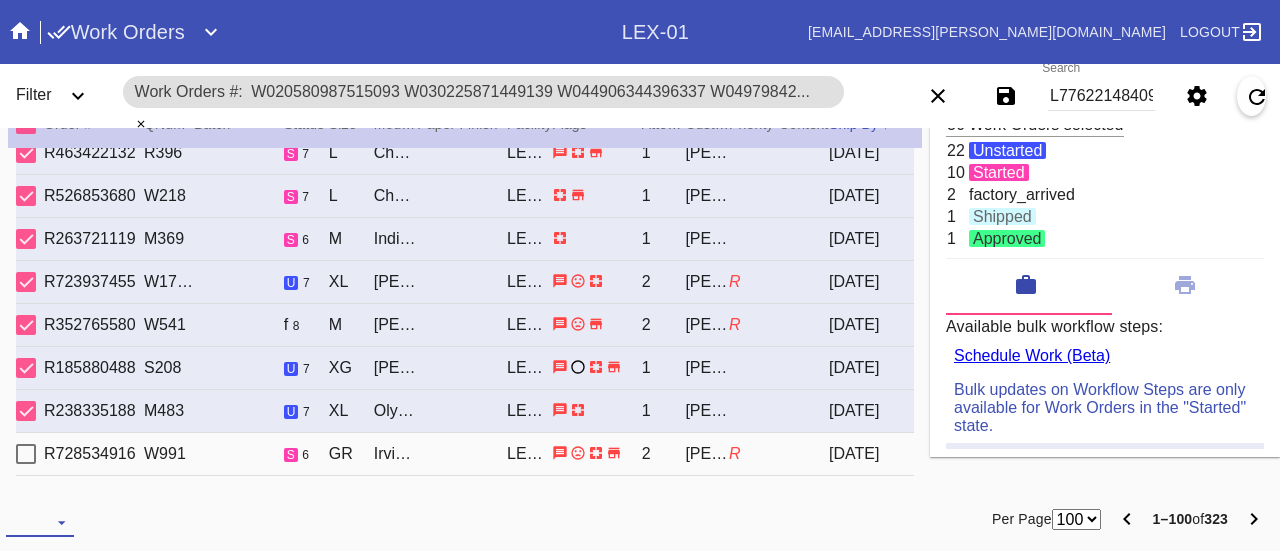 click on "Download... Export Selected Items Print Work Orders Frame Labels Frame Labels v2 Mat Labels Moulding Plate Labels Acrylic Labels Foam Labels Foam Data Story Pockets Mini Story Pockets OMGA Data GUNNAR Data FastCAM Data" at bounding box center (40, 522) 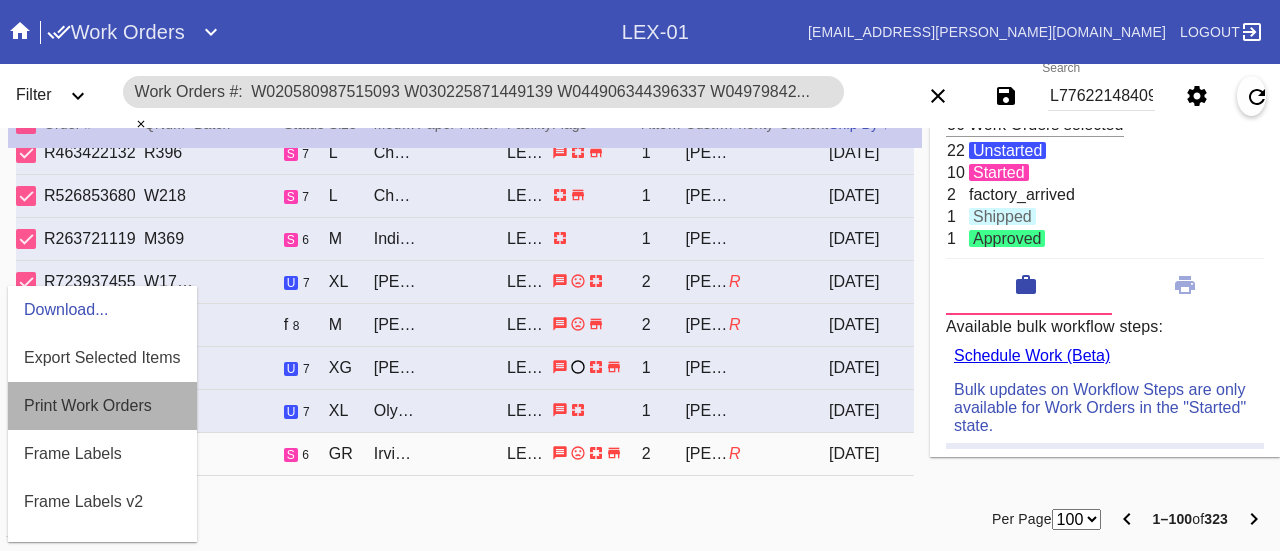 click on "Print Work Orders" at bounding box center [88, 406] 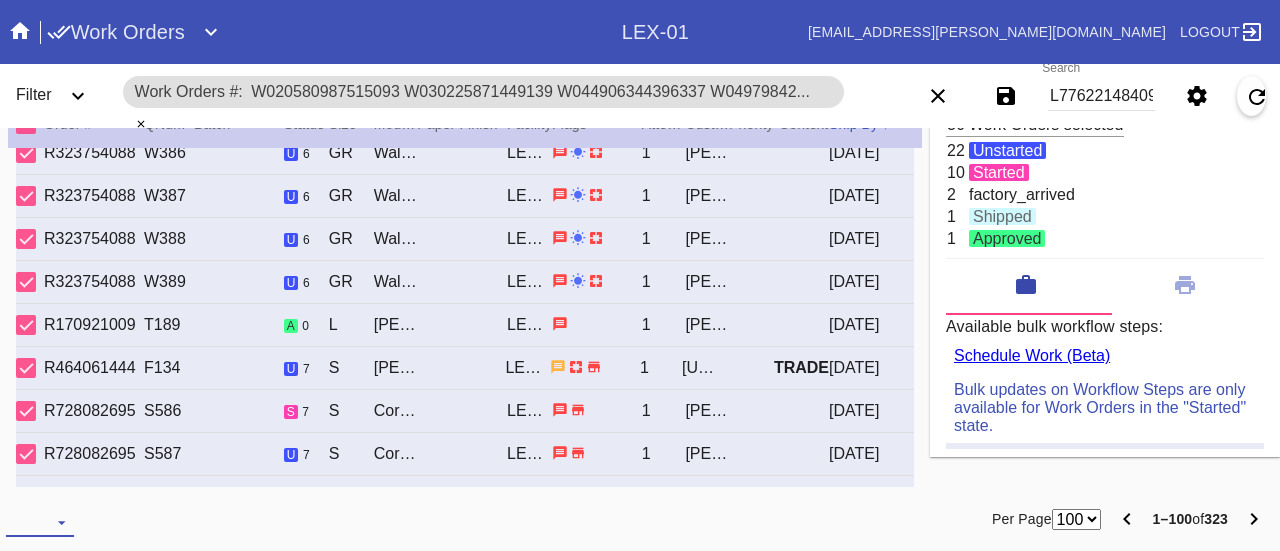 scroll, scrollTop: 0, scrollLeft: 0, axis: both 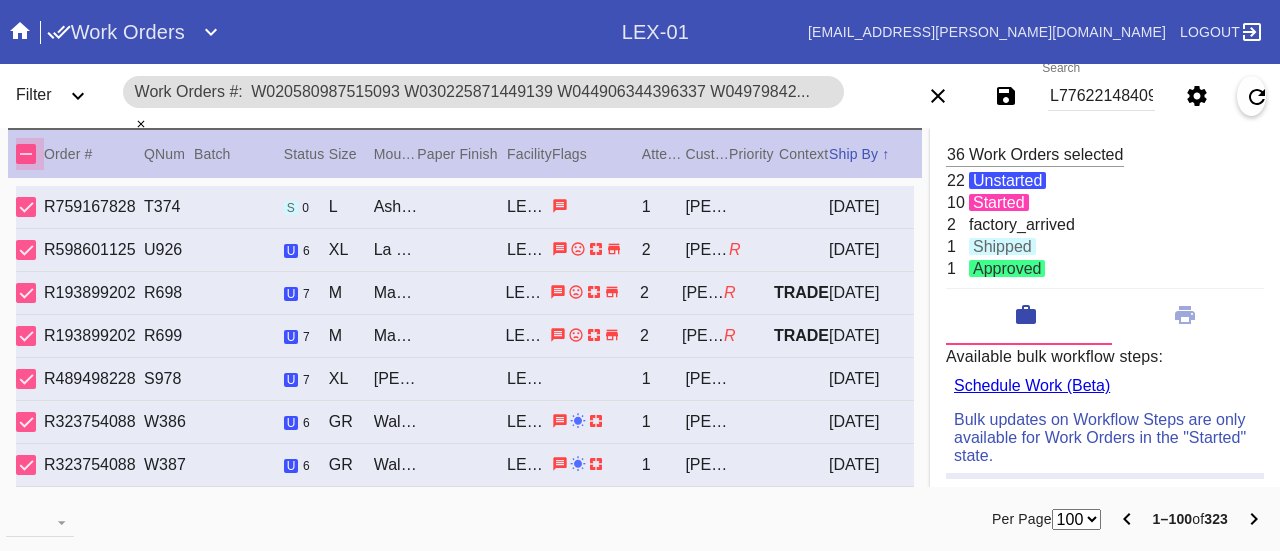 click at bounding box center [26, 154] 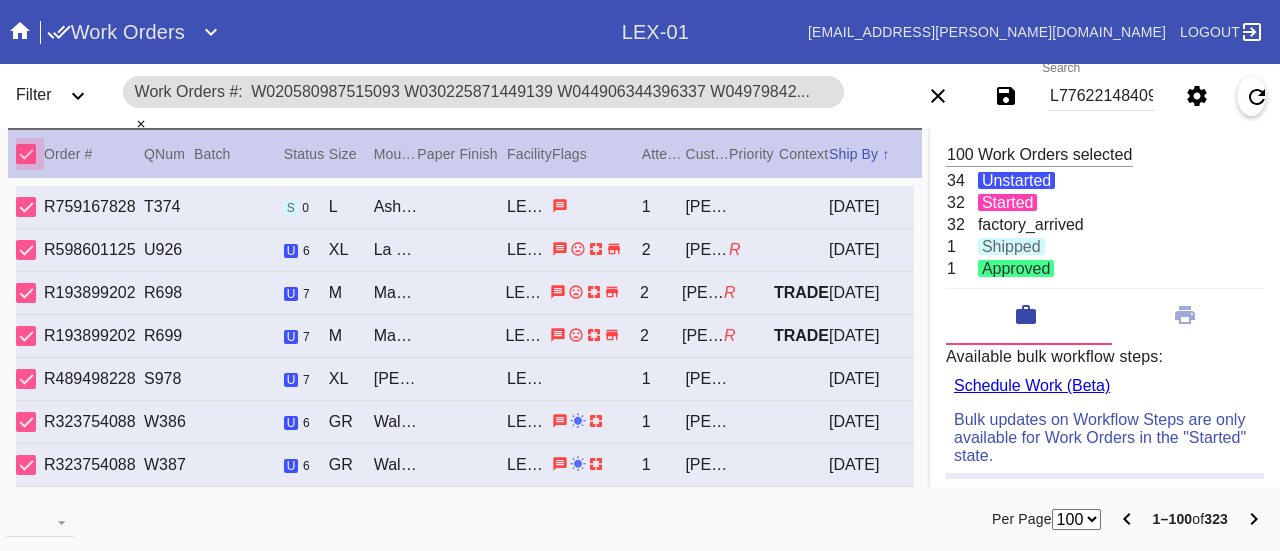 click at bounding box center [26, 154] 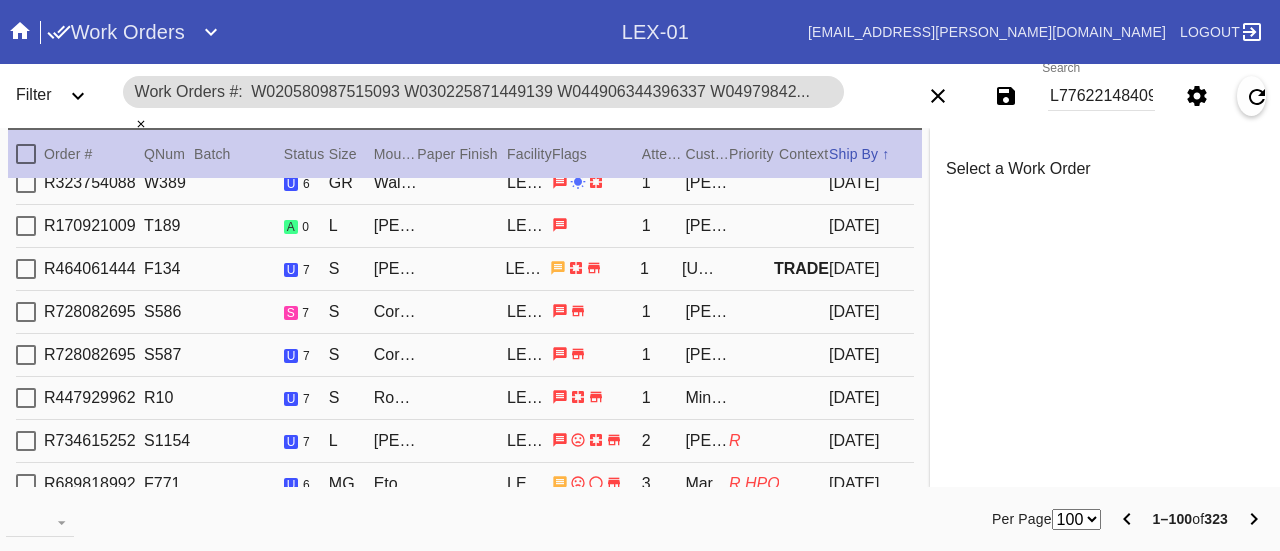 scroll, scrollTop: 364, scrollLeft: 0, axis: vertical 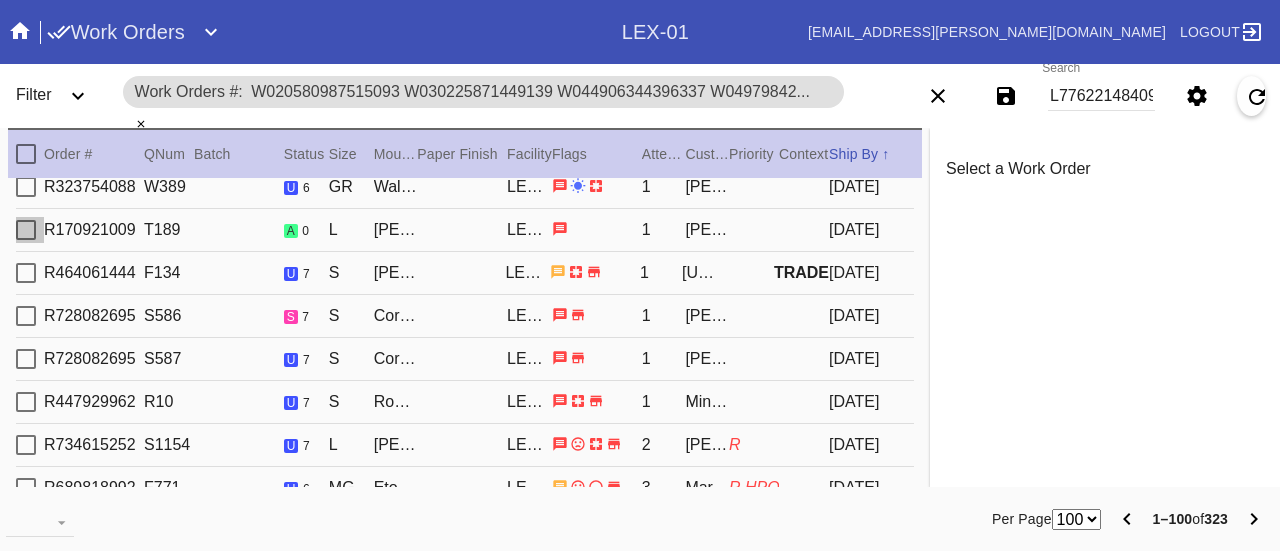 click at bounding box center [26, 230] 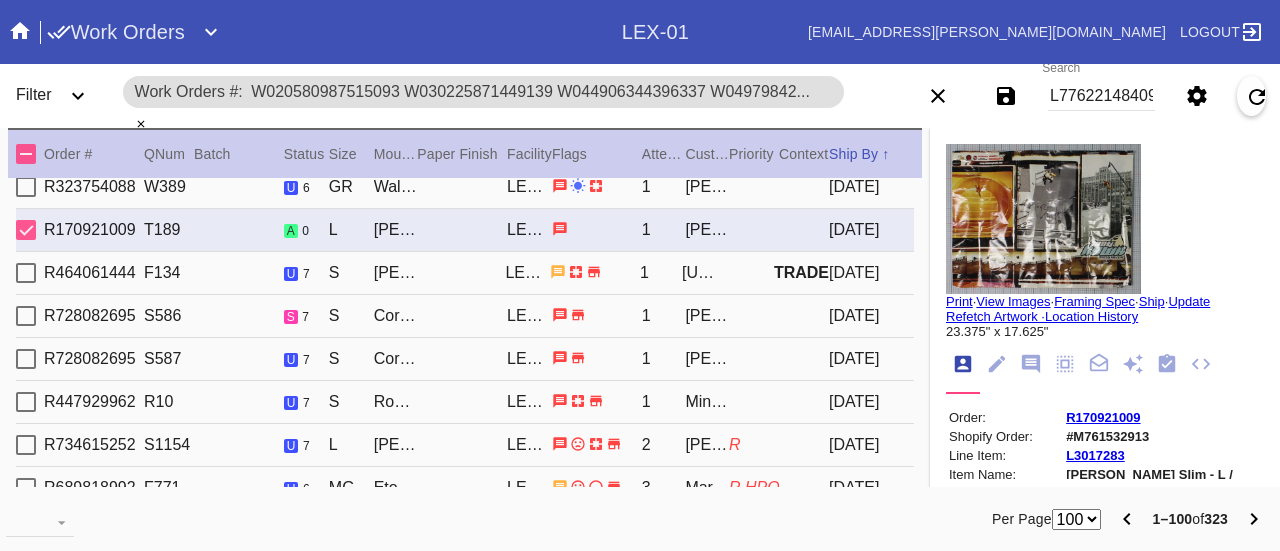click on "Print" at bounding box center [959, 301] 